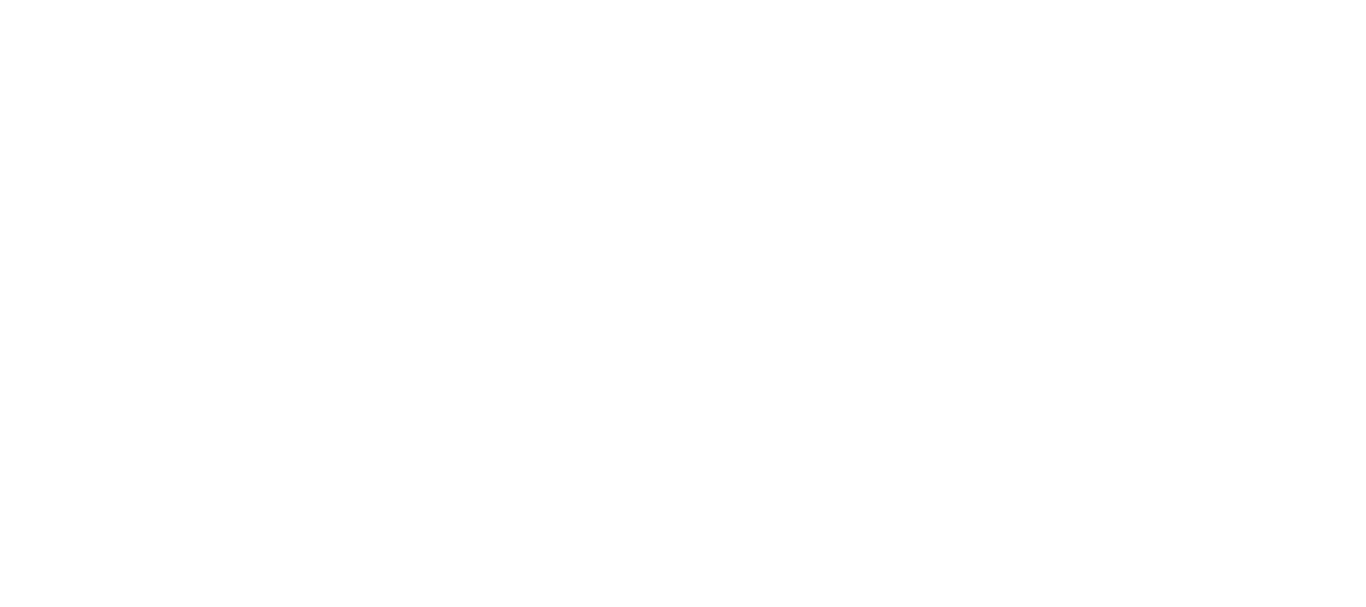 scroll, scrollTop: 0, scrollLeft: 0, axis: both 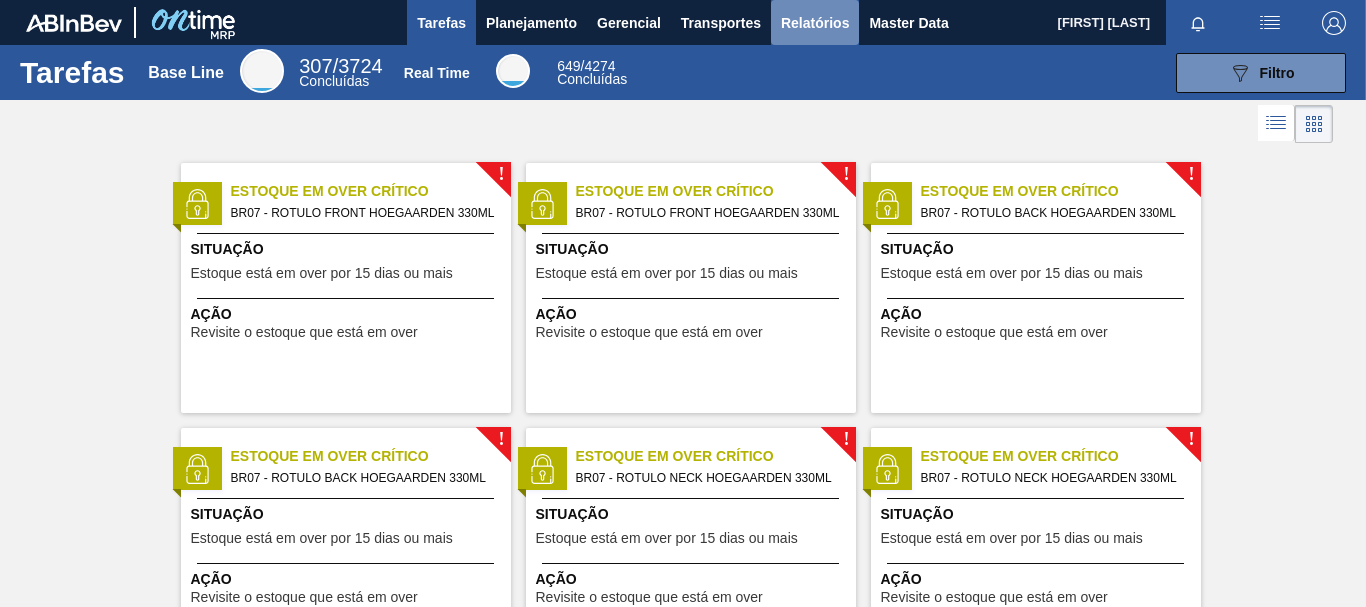 click on "Relatórios" at bounding box center (815, 23) 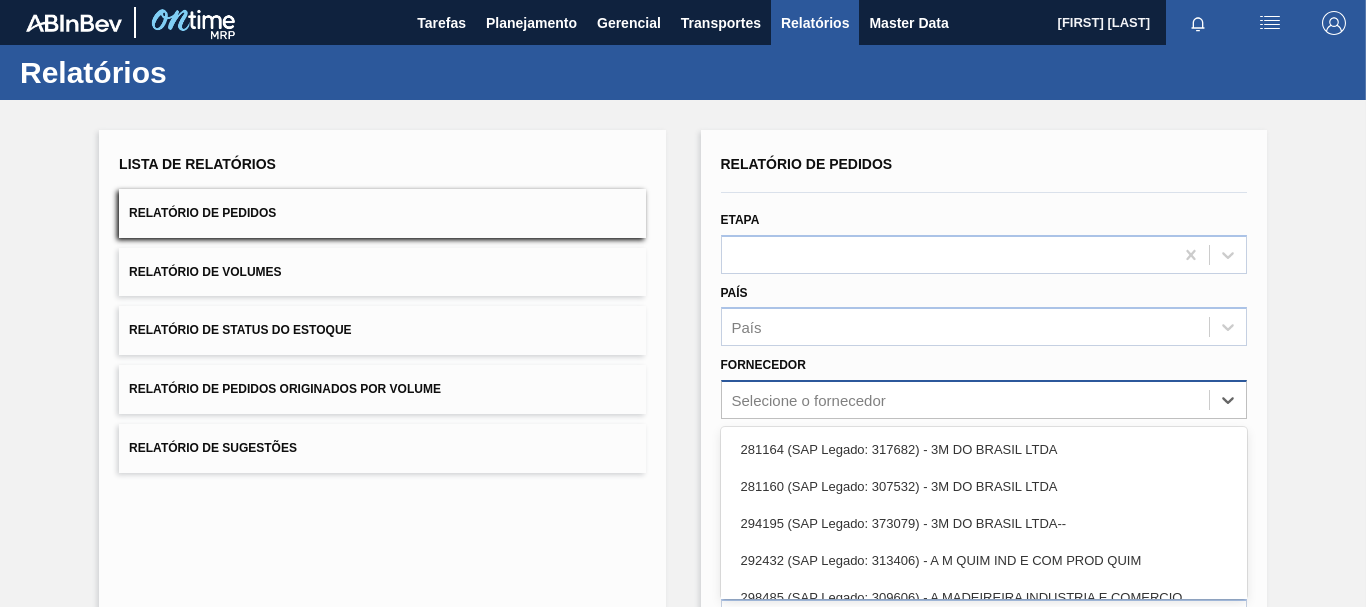 click on "option 281164 (SAP Legado: 317682) - 3M DO BRASIL LTDA focused, 1 of 101. 101 results available. Use Up and Down to choose options, press Enter to select the currently focused option, press Escape to exit the menu, press Tab to select the option and exit the menu. Selecione o fornecedor 281164 (SAP Legado: 317682) - 3M DO BRASIL LTDA 281160 (SAP Legado: 307532) - 3M DO BRASIL LTDA 294195 (SAP Legado: 373079) - 3M DO BRASIL LTDA-- 292432 (SAP Legado: 313406) - A M QUIM IND E COM PROD QUIM 298485 (SAP Legado: 309606) - A MADEIREIRA INDUSTRIA E COMERCIO 356259 - ACONCAL S. A. 295898 (SAP Legado: 416860) - ACTEGA DO BRASIL TINTAS E VERNIZES 320966 (SAP Legado: 452177) - ACTEGA DO BRASIL TINTAS E VERNIZES-LTDA.- 277667 (SAP Legado: 429261) - ACTEGA DS GmbH-- 303837 (SAP Legado: 437669) - ADEL COCO BRASIL INDUSTRIA E 293737 (SAP Legado: 304221) - AEB BIOQUIMICA LATINO AMERICANA SA 295962 (SAP Legado: 363042) - AKZO NOBEL LTDA 429805 - AKZO NOBEL PERU S.A.C PBRV3 (SAP Legado: 99) - Ambev S.A. - Fábrica Vidros" at bounding box center (984, 399) 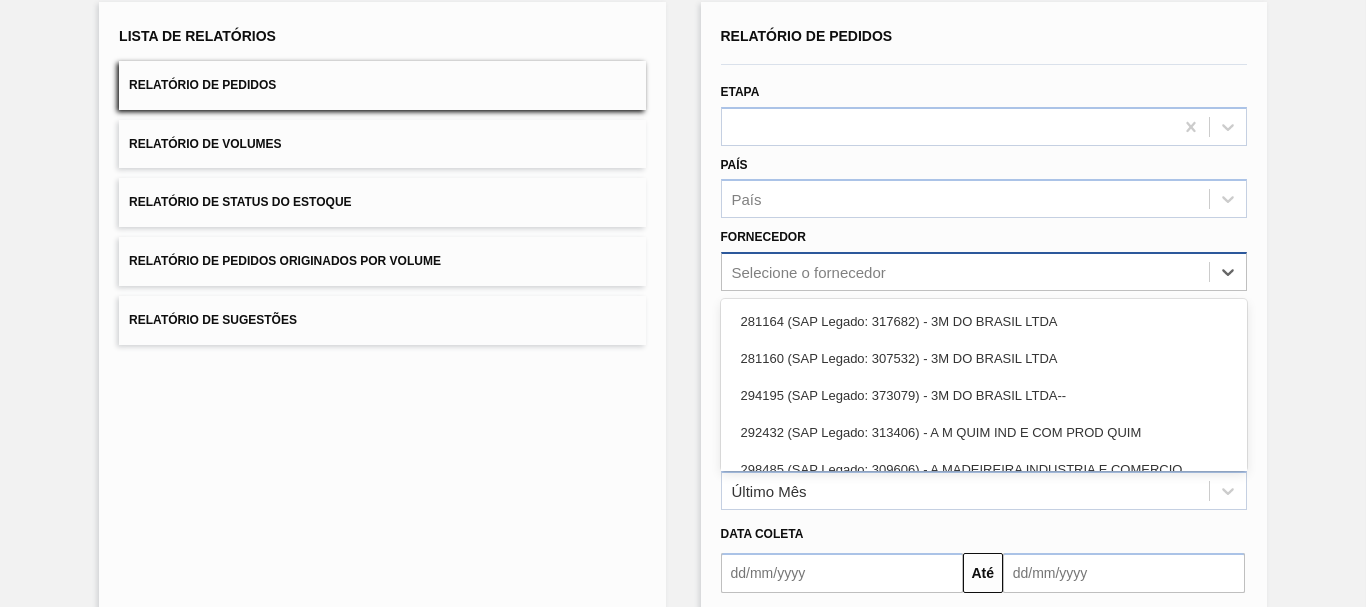 paste on "293602" 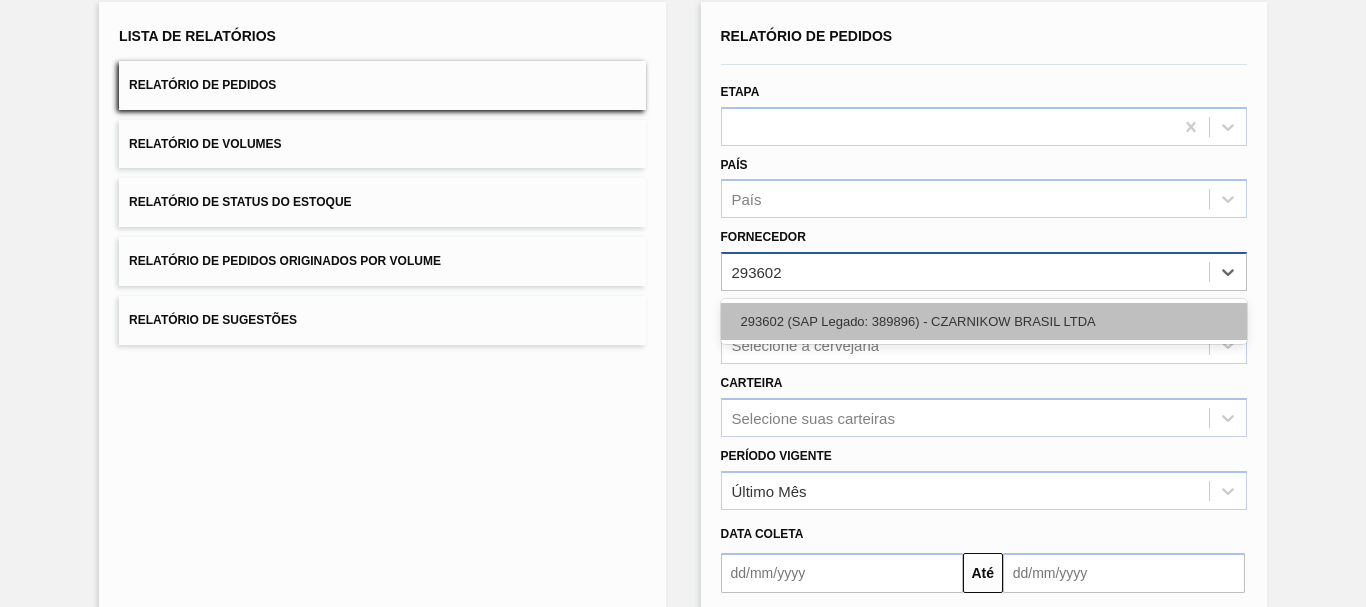 click on "293602 (SAP Legado: 389896) - CZARNIKOW BRASIL LTDA" at bounding box center (984, 321) 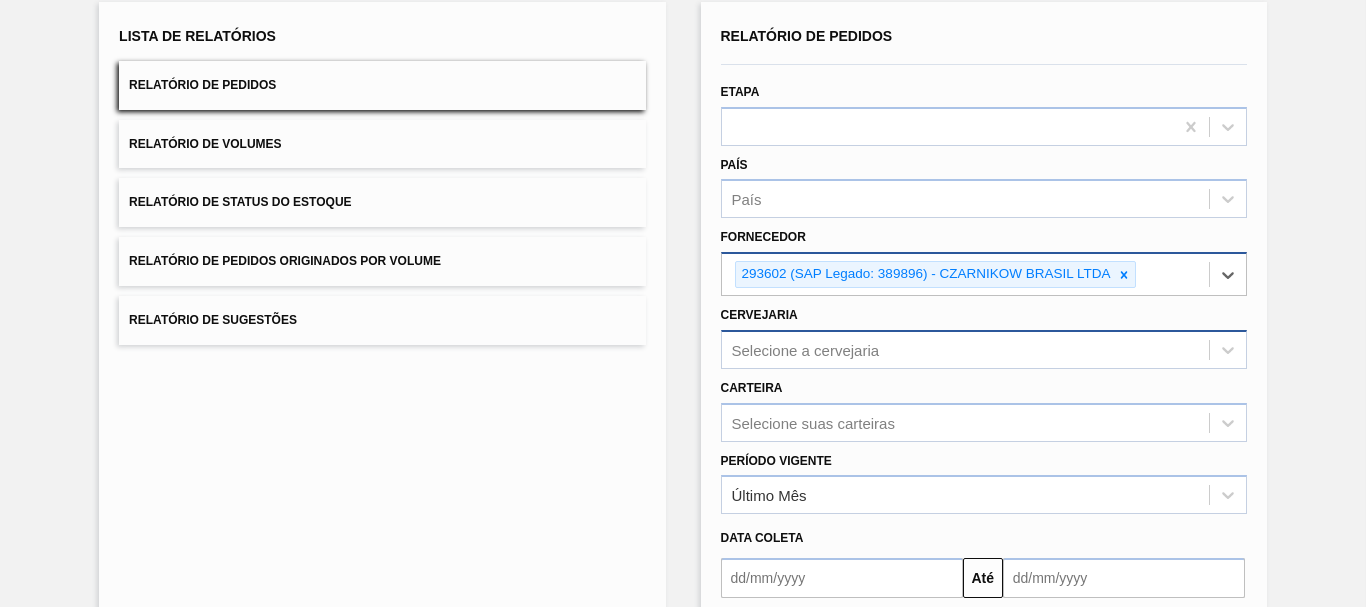 click on "Selecione a cervejaria" at bounding box center (984, 349) 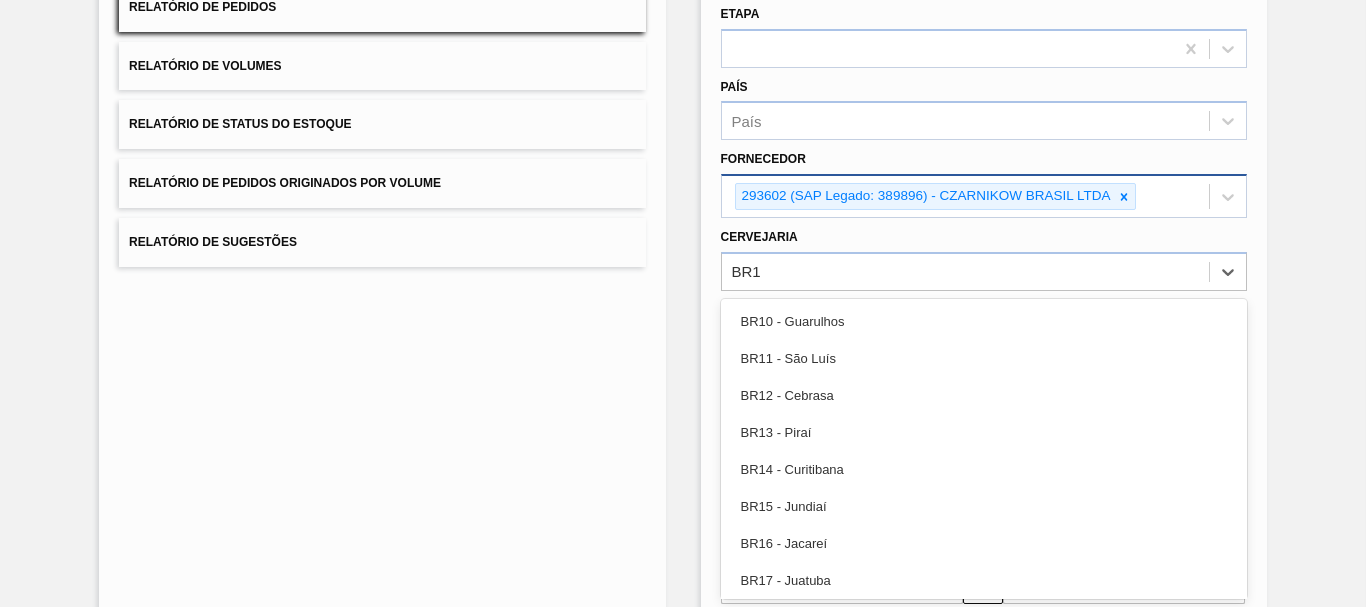 type on "BR18" 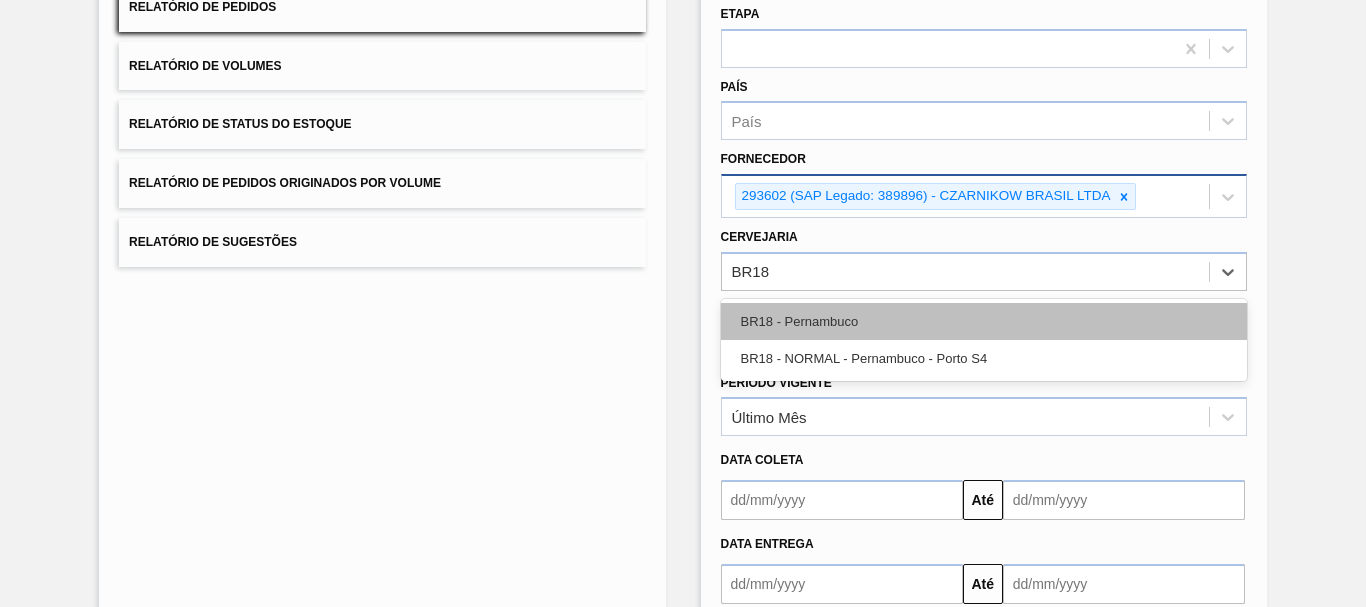 click on "BR18 - Pernambuco" at bounding box center [984, 321] 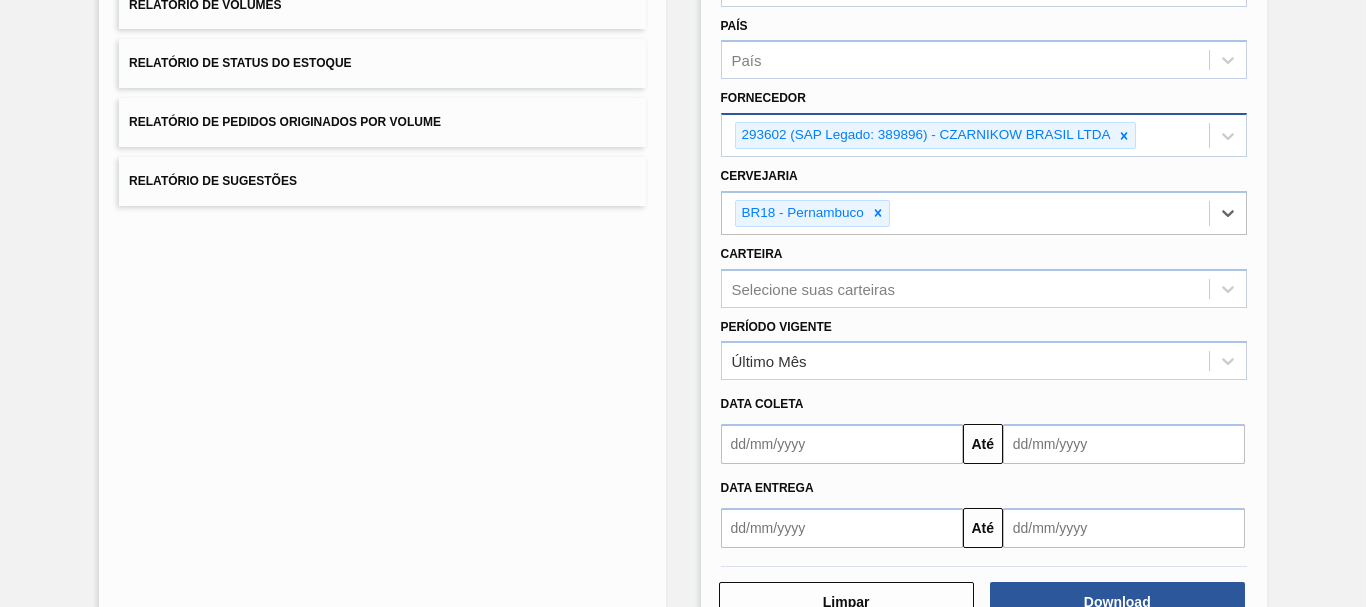 scroll, scrollTop: 329, scrollLeft: 0, axis: vertical 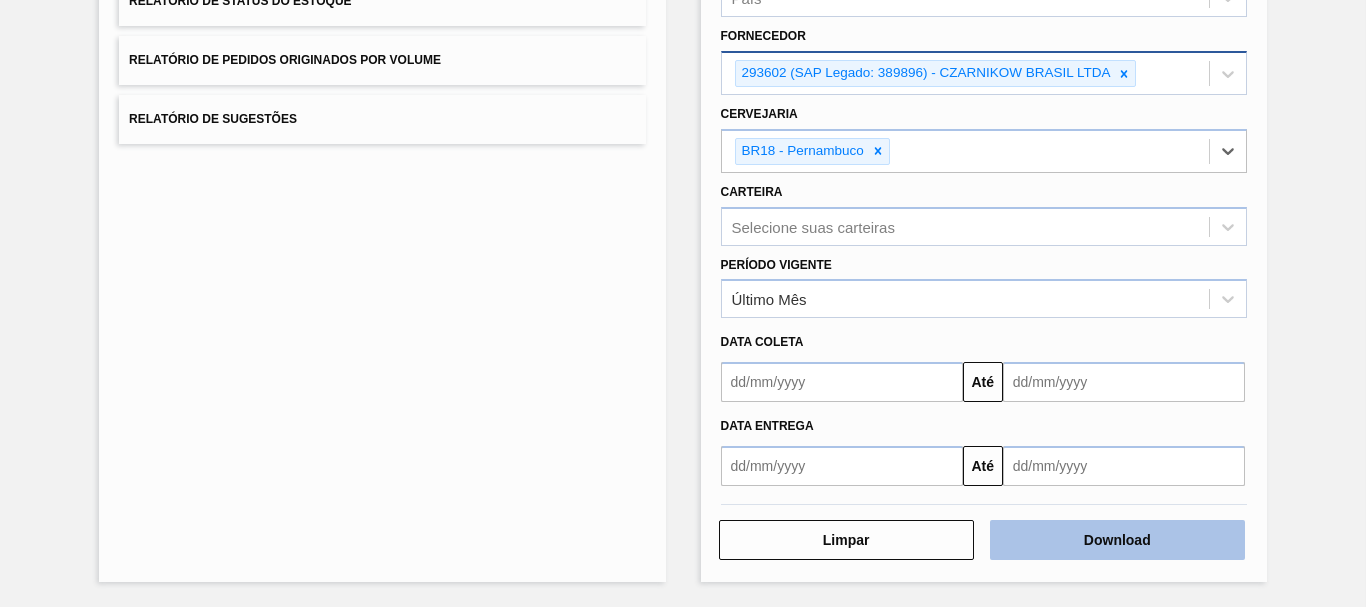 click on "Download" at bounding box center [1117, 540] 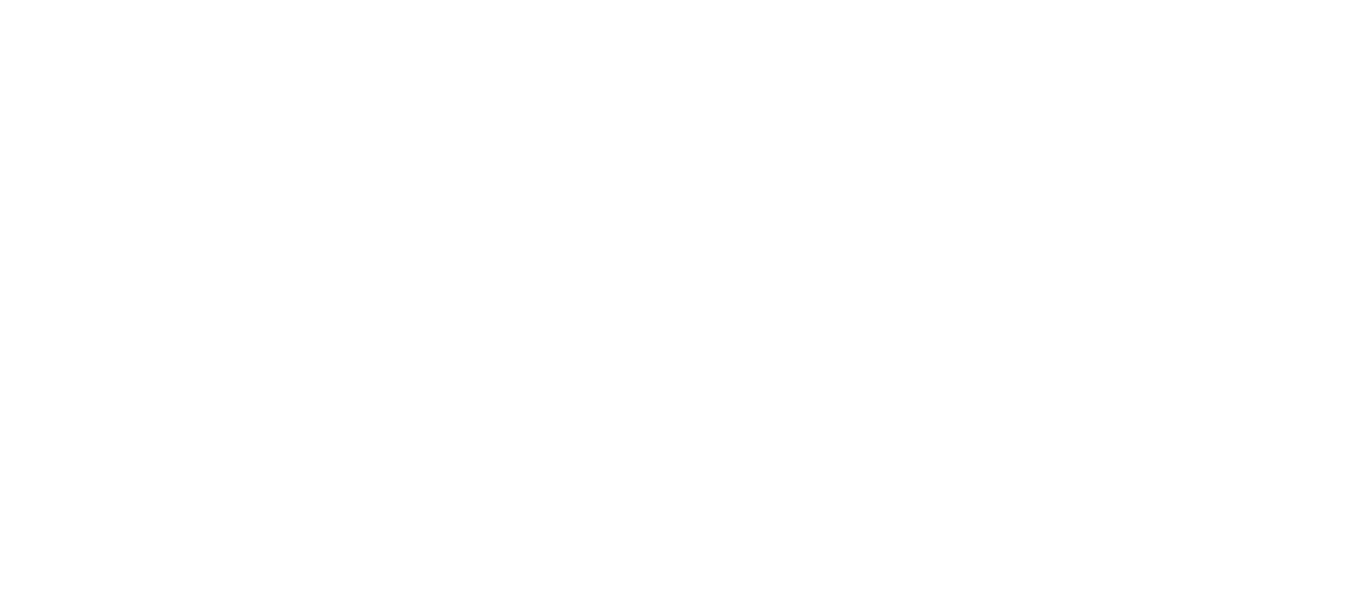 scroll, scrollTop: 0, scrollLeft: 0, axis: both 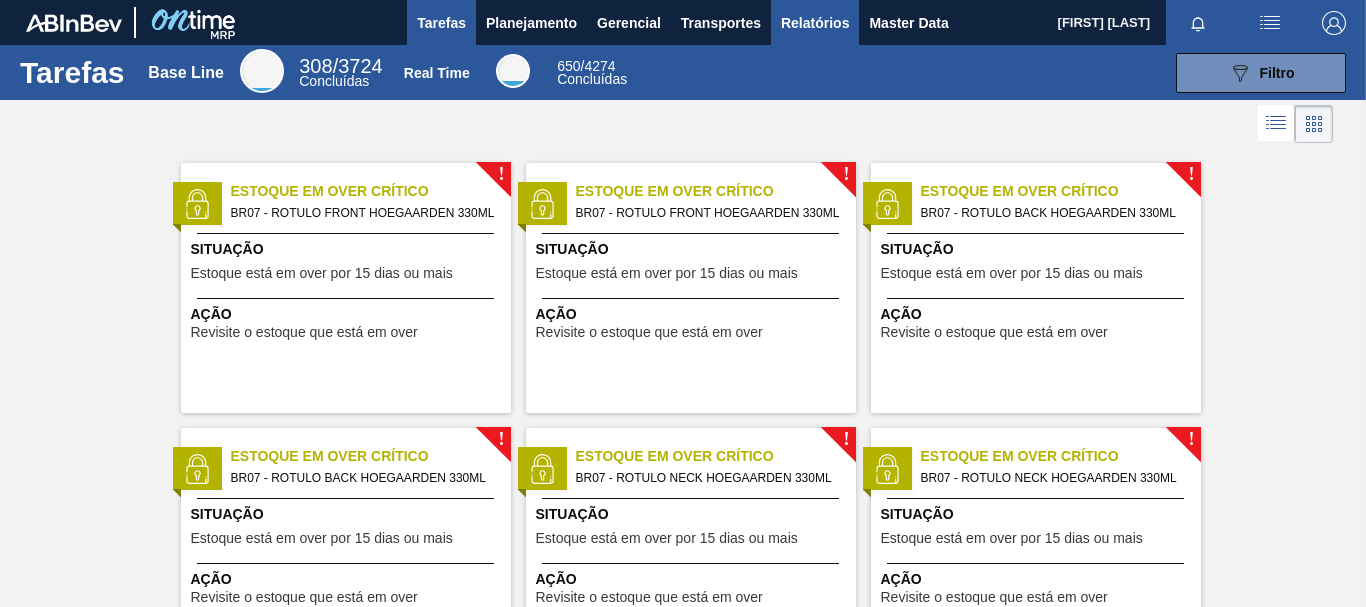 click on "Relatórios" at bounding box center (815, 23) 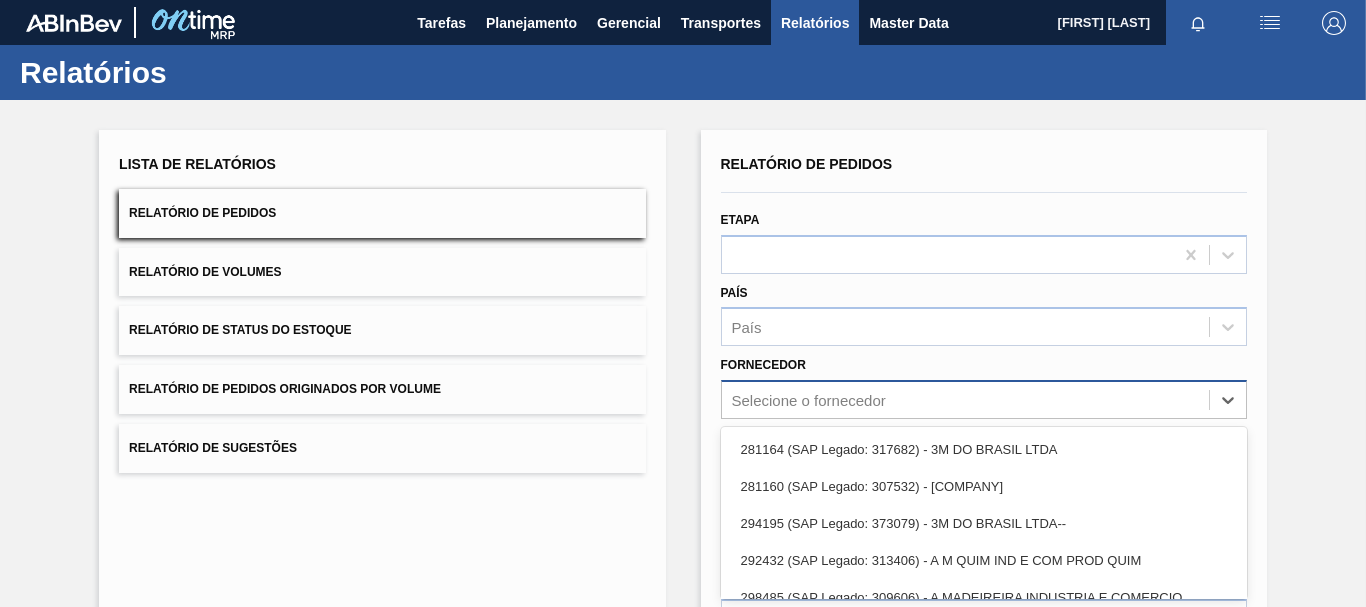 click on "option [NUMBER] (SAP Legado: [NUMBER]) - 3M DO BRASIL LTDA focused, 1 of 101. 101 results available. Use Up and Down to choose options, press Enter to select the currently focused option, press Escape to exit the menu, press Tab to select the option and exit the menu. Selecione o fornecedor [NUMBER] (SAP Legado: [NUMBER]) - 3M DO BRASIL LTDA [NUMBER] (SAP Legado: [NUMBER]) - 3M DO BRASIL LTDA-- [NUMBER] (SAP Legado: [NUMBER]) - A M QUIM IND E COM PROD QUIM [NUMBER] (SAP Legado: [NUMBER]) - A MADEIREIRA INDUSTRIA E COMERCIO [NUMBER] - ACONCAL S. A. [NUMBER] (SAP Legado: [NUMBER]) - ACTEGA DO BRASIL TINTAS E VERNIZES [NUMBER] (SAP Legado: [NUMBER]) - ACTEGA DO BRASIL TINTAS E VERNIZES-LTDA.- [NUMBER] (SAP Legado: [NUMBER]) - ACTEGA DS GmbH-- [NUMBER] (SAP Legado: [NUMBER]) - ADEL COCO BRASIL INDUSTRIA E [NUMBER] (SAP Legado: [NUMBER]) - AEB BIOQUIMICA LATINO AMERICANA SA [NUMBER] (SAP Legado: [NUMBER]) - AKZO NOBEL LTDA [NUMBER] - AKZO NOBEL PERU S.A.C PBRV3 (SAP Legado: [NUMBER]) - Ambev S.A. - Fábrica Vidros" at bounding box center (984, 399) 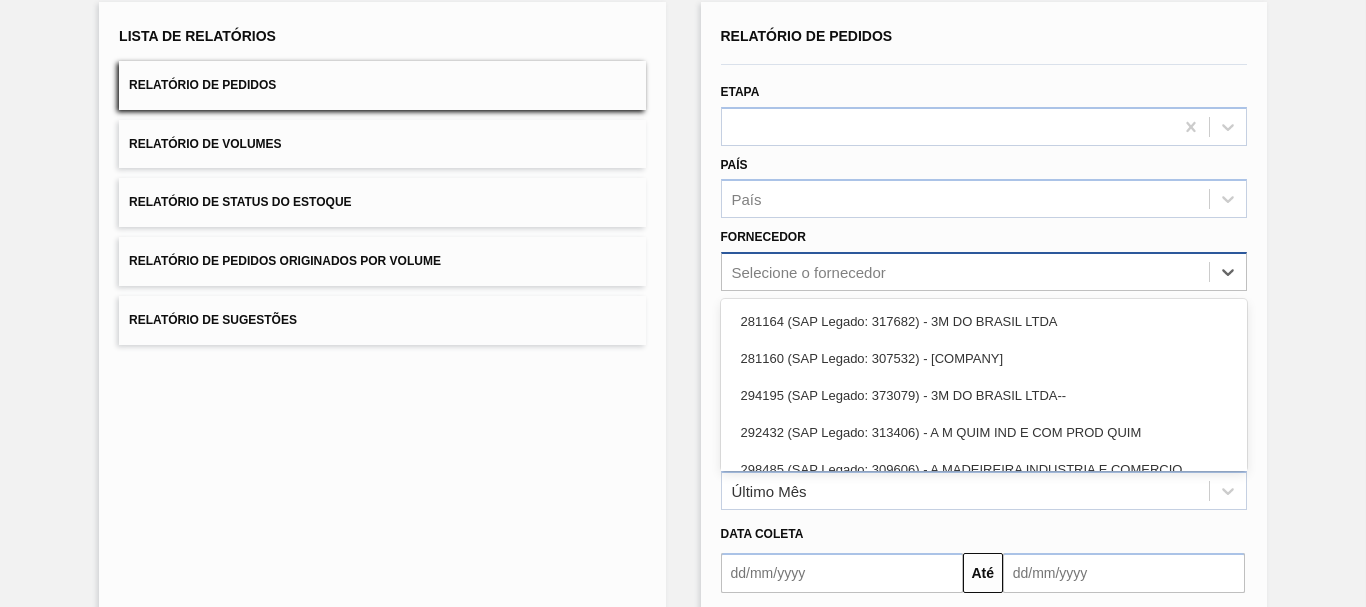 paste on "280304" 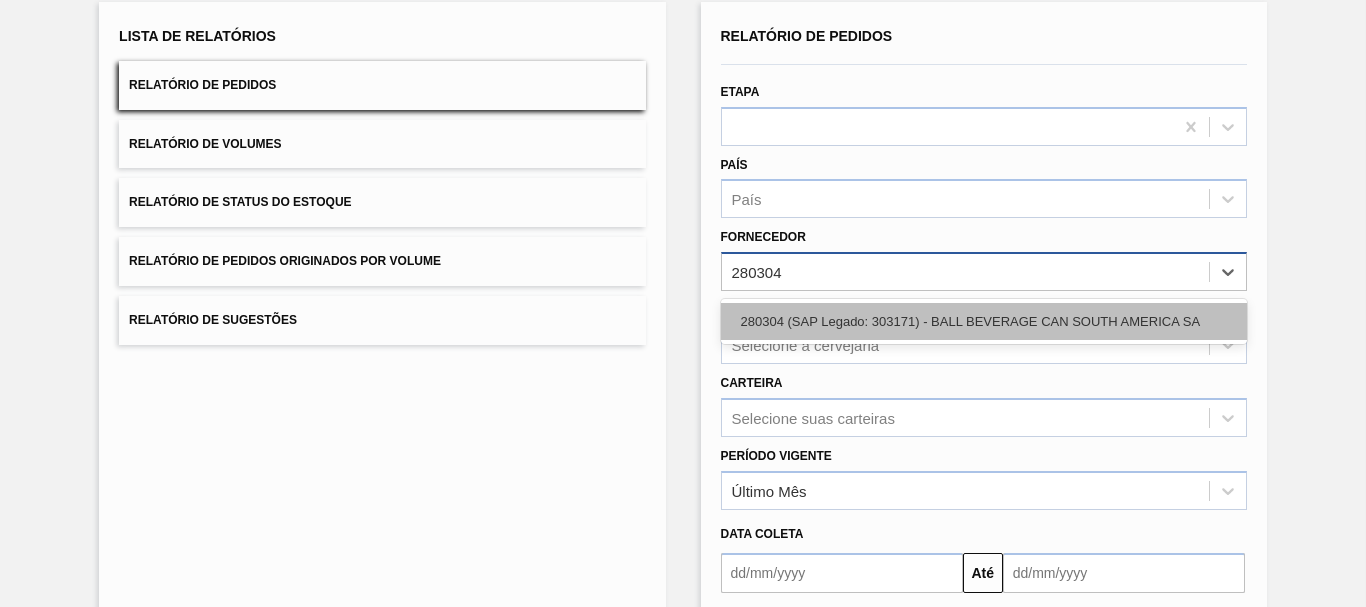 click on "280304 (SAP Legado: 303171) - BALL BEVERAGE CAN SOUTH AMERICA SA" at bounding box center (984, 321) 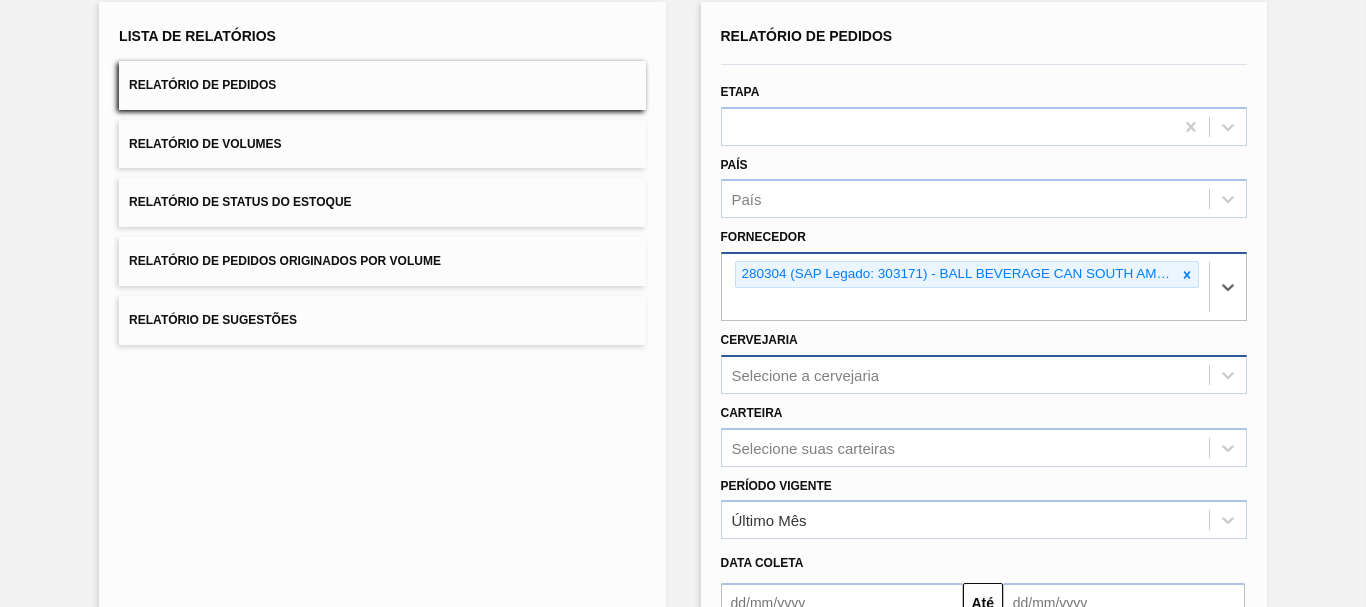 scroll, scrollTop: 231, scrollLeft: 0, axis: vertical 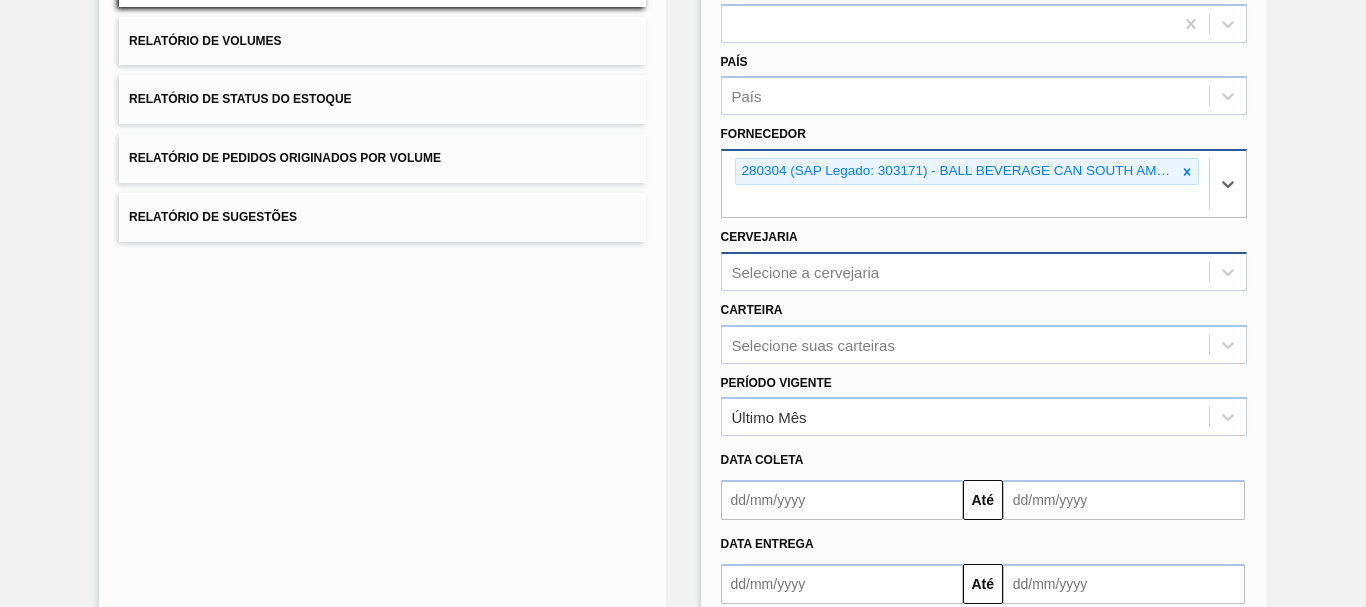 click on "Selecione a cervejaria" at bounding box center [984, 271] 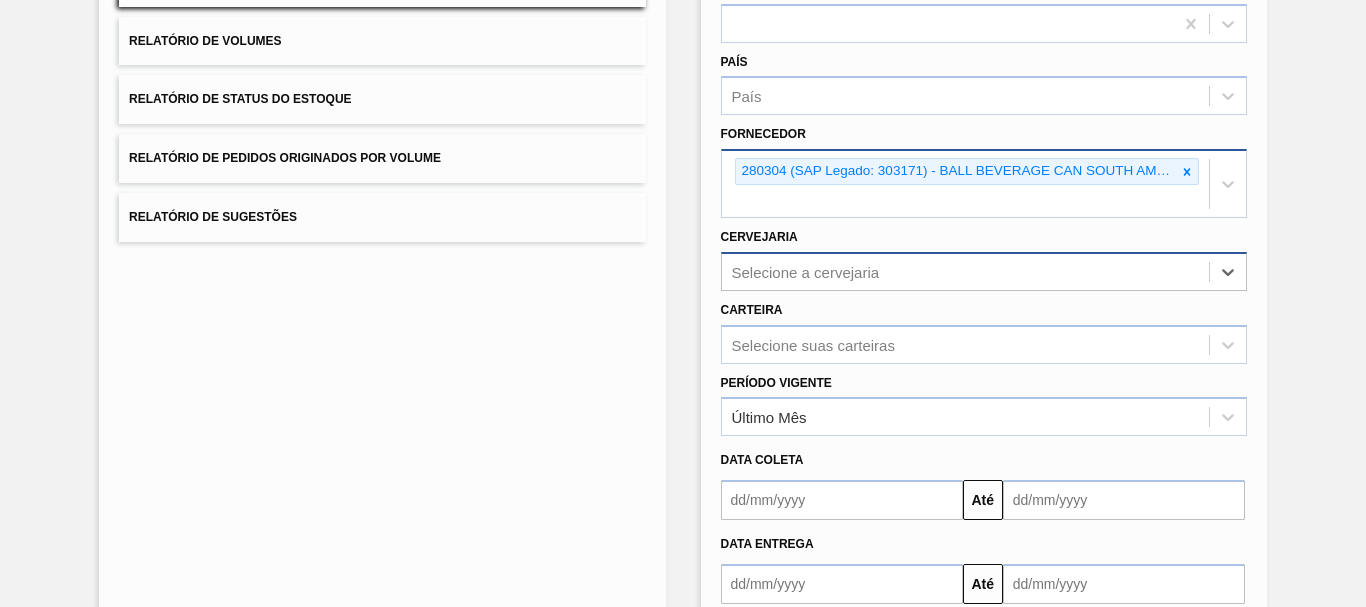 click on "Selecione a cervejaria" at bounding box center (965, 271) 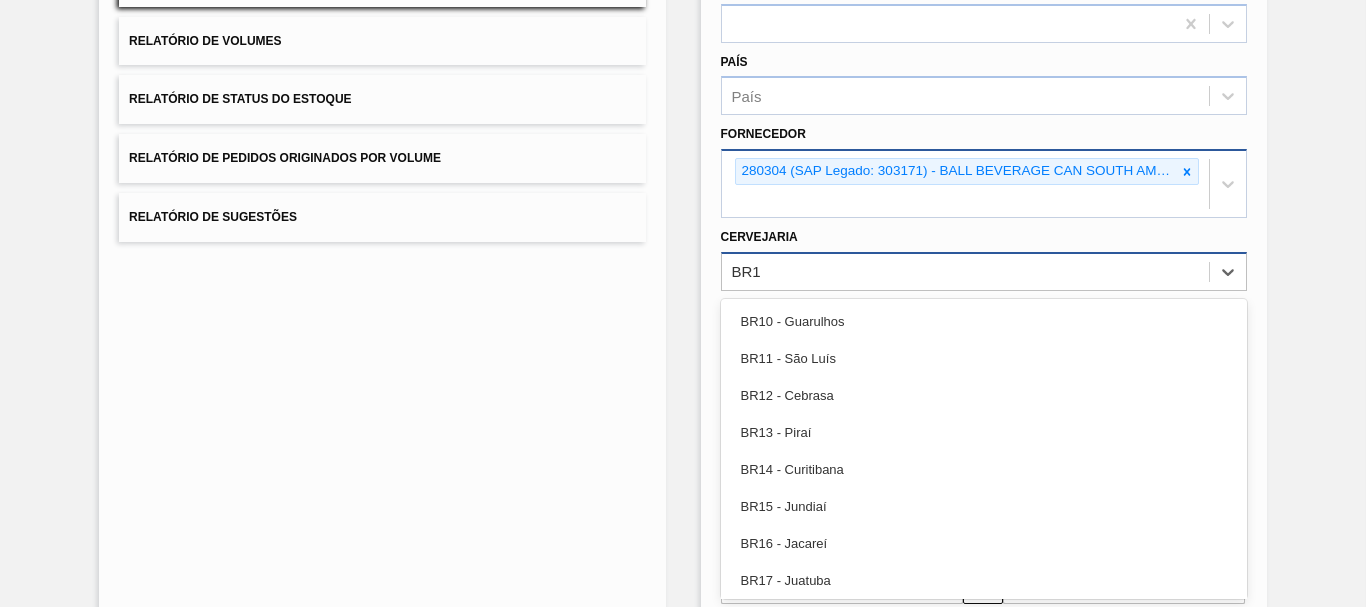 type on "BR13" 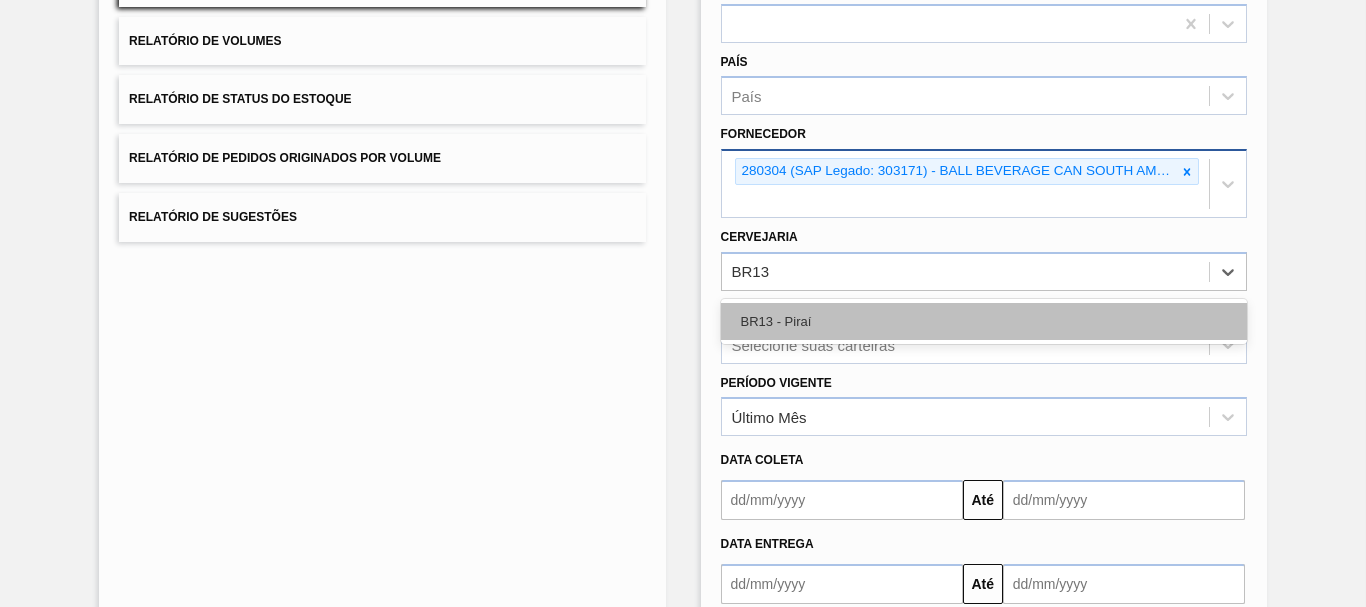 click on "BR13 - Piraí" at bounding box center (984, 321) 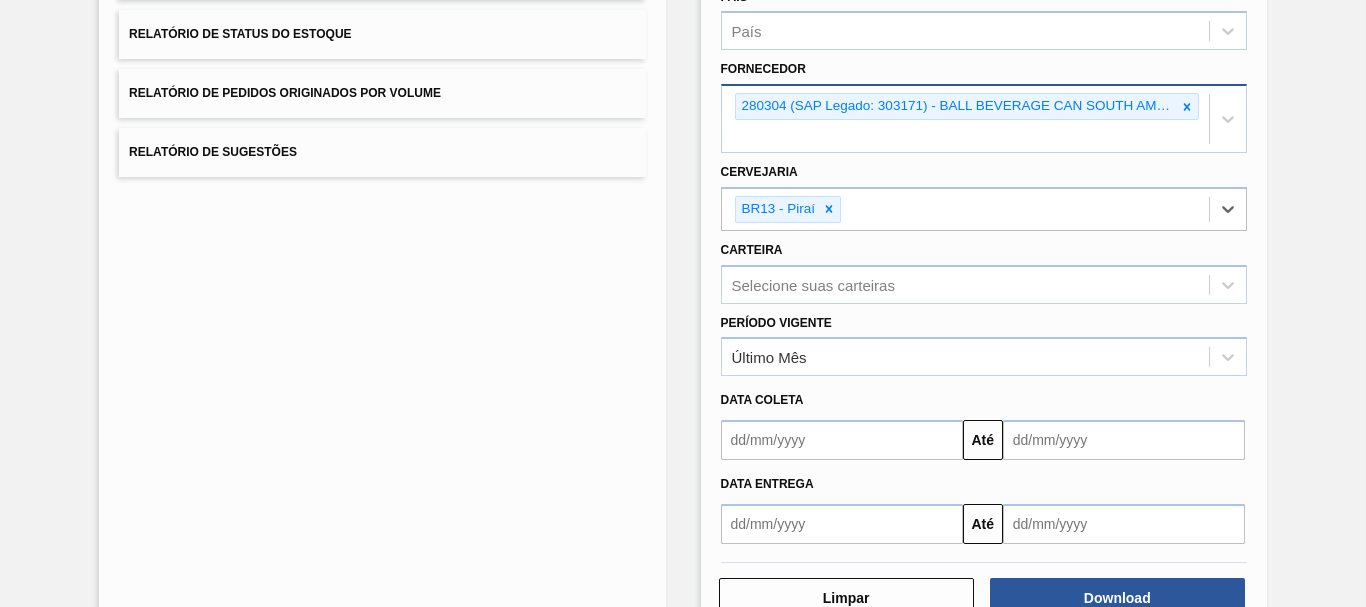 scroll, scrollTop: 354, scrollLeft: 0, axis: vertical 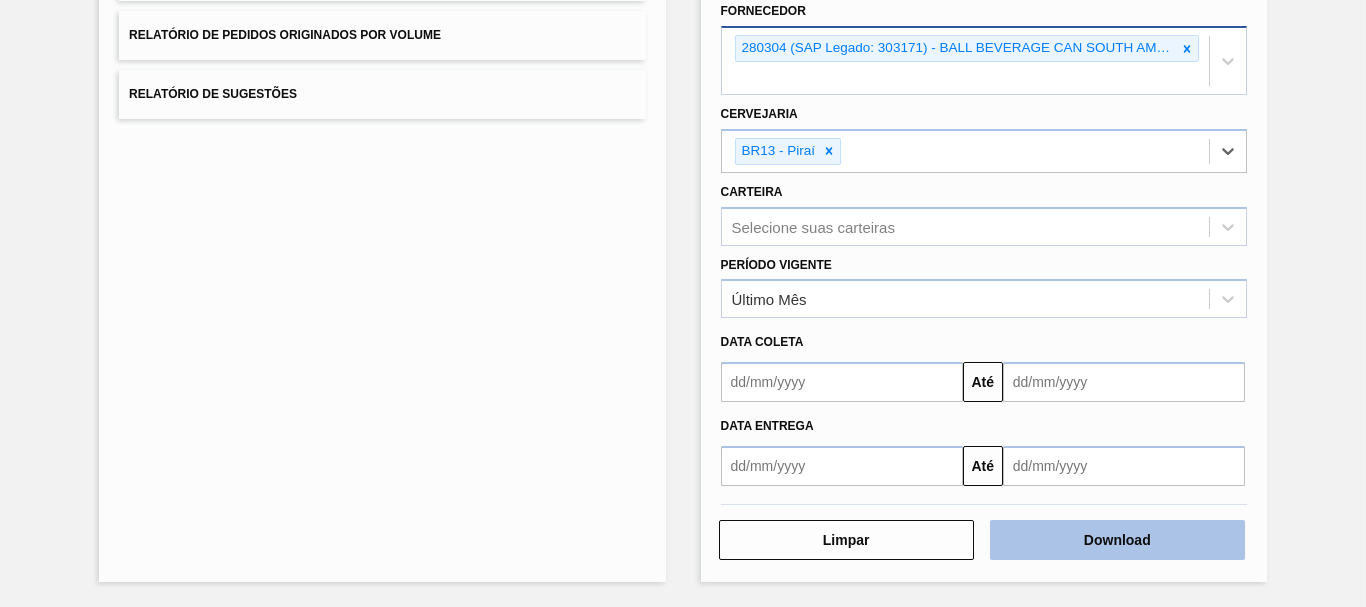 click on "Download" at bounding box center [1117, 540] 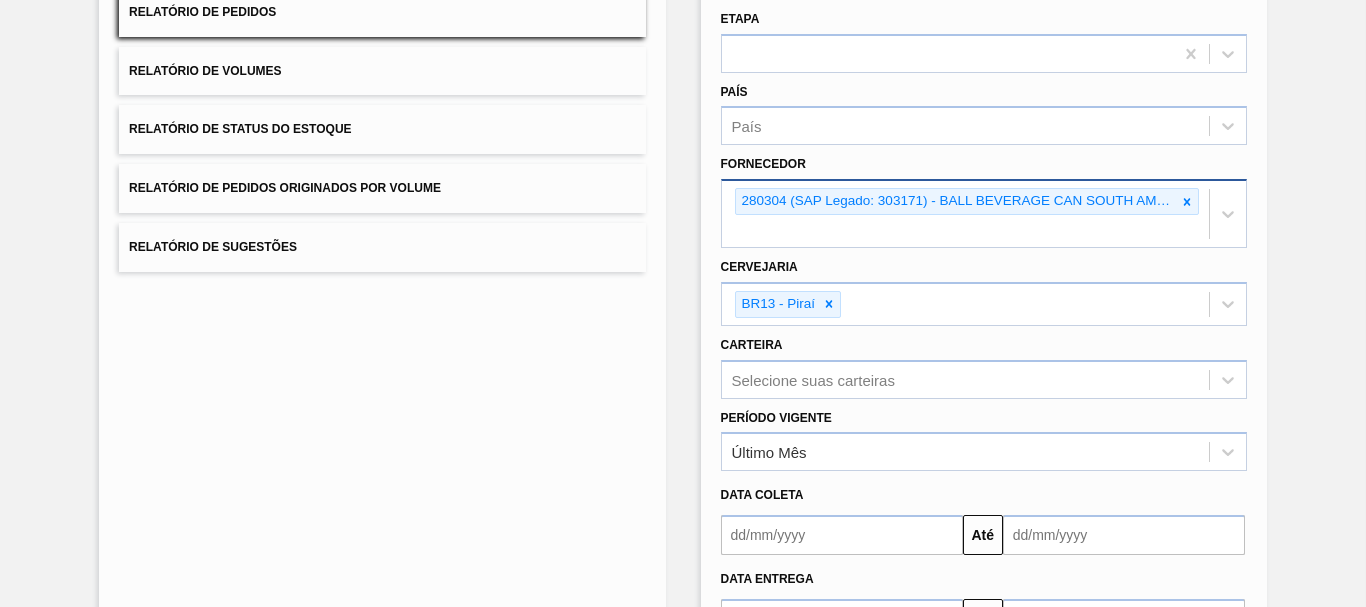 scroll, scrollTop: 0, scrollLeft: 0, axis: both 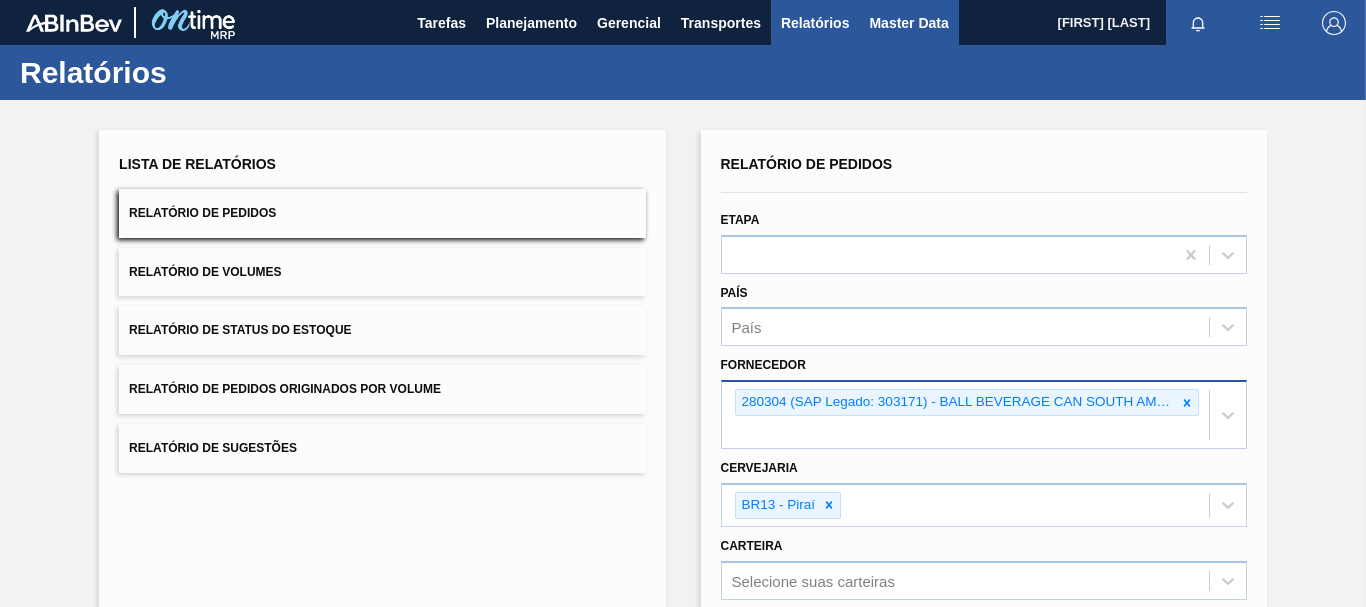 click on "Master Data" at bounding box center [908, 23] 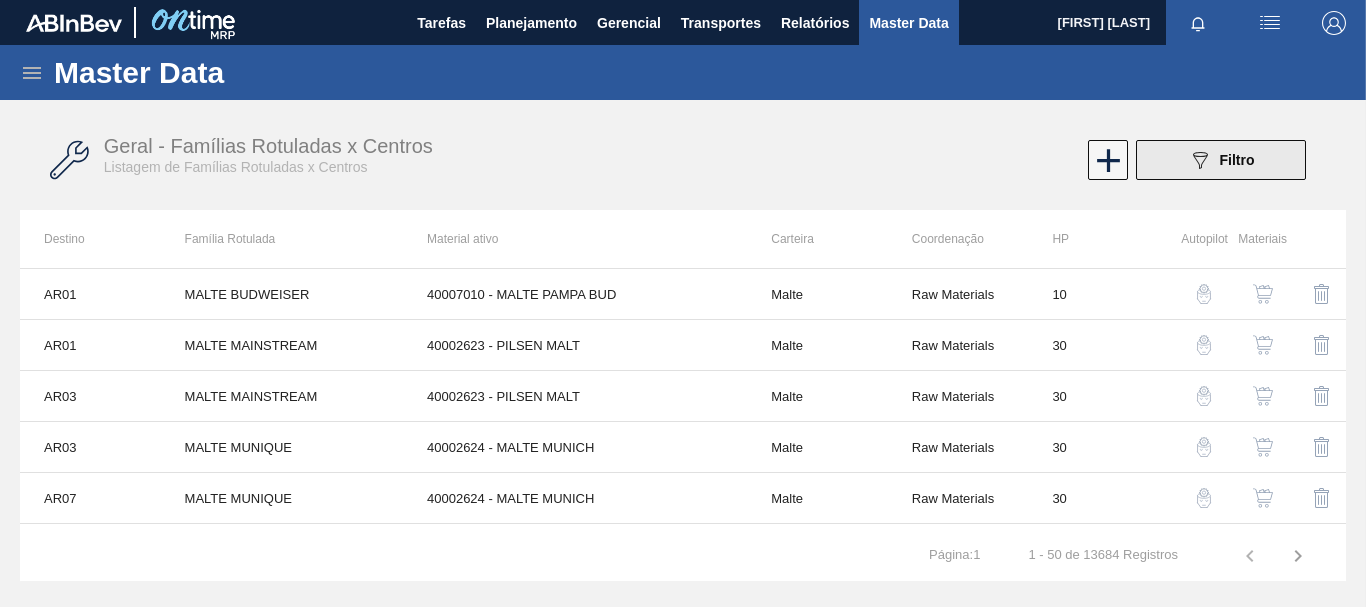 click on "Filtro" at bounding box center (1237, 160) 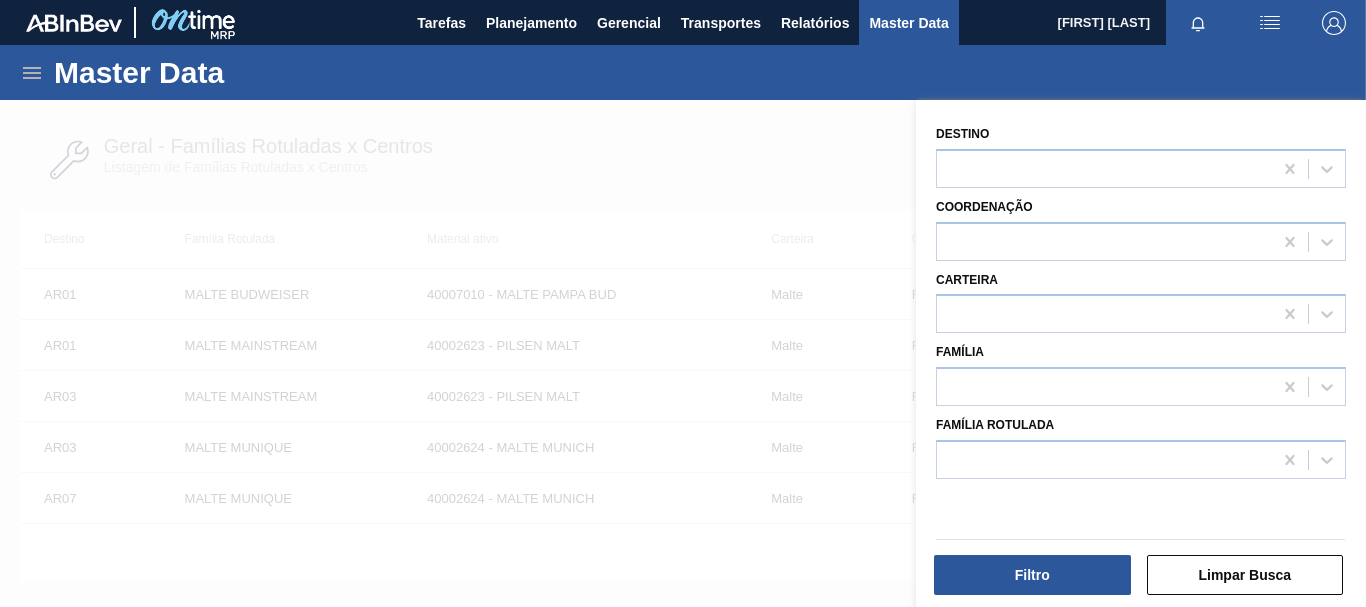 click at bounding box center [683, 403] 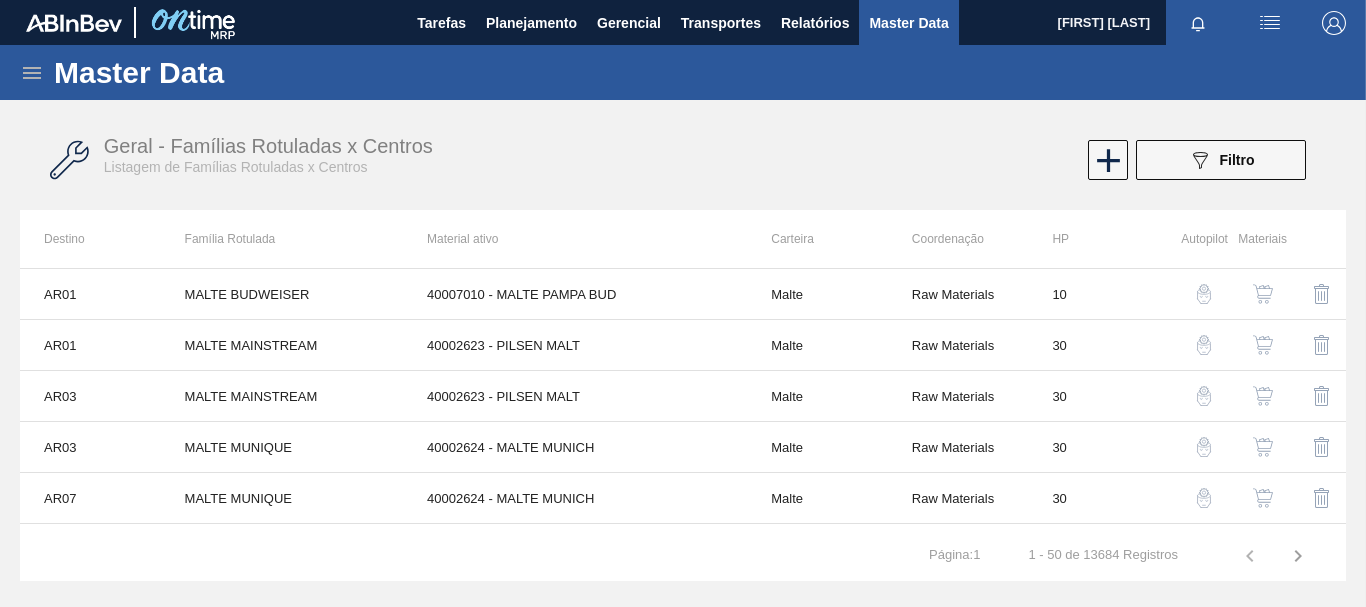 click 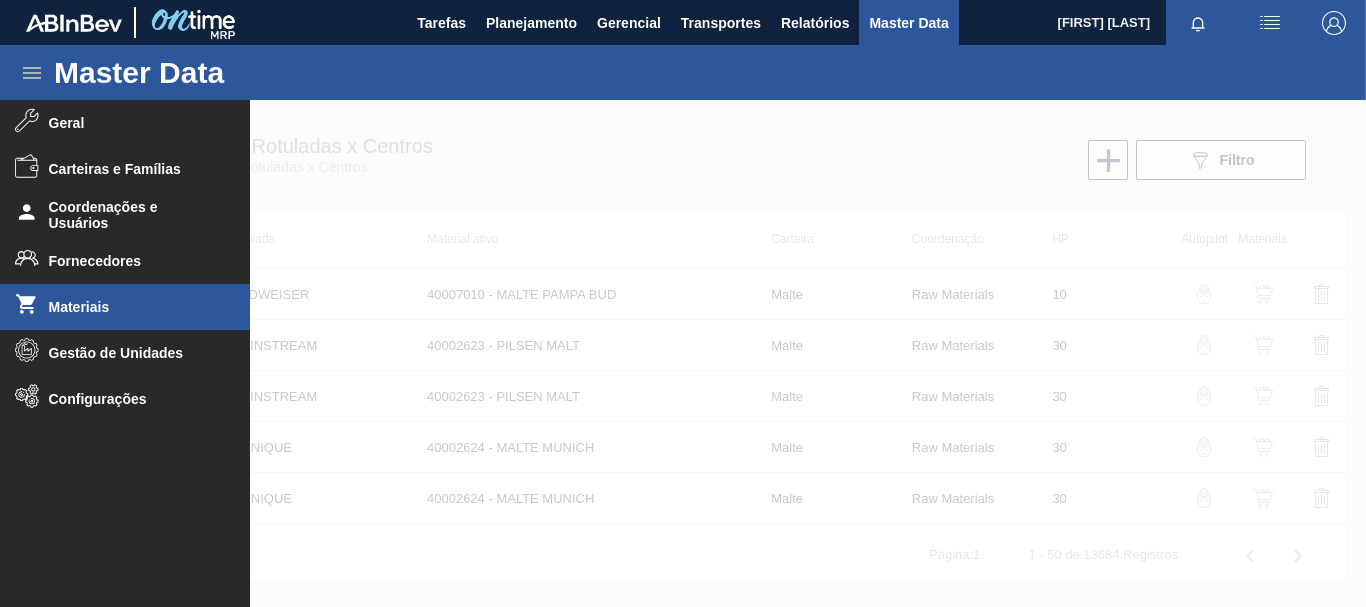 click on "Materiais" at bounding box center [131, 307] 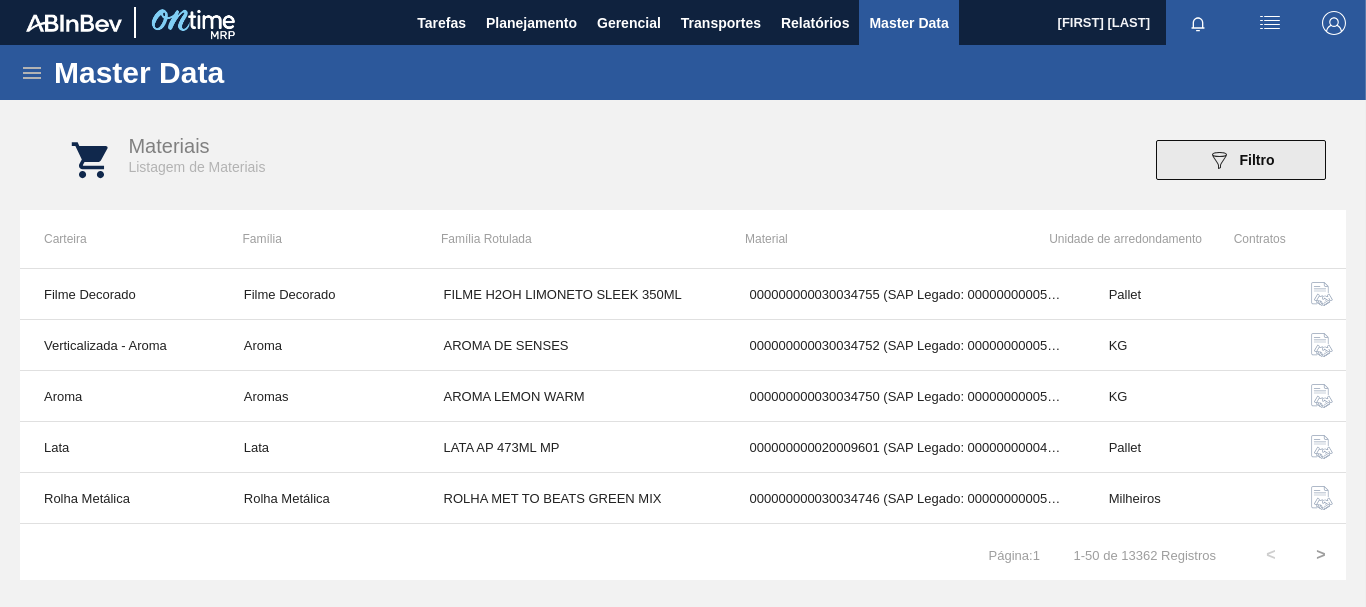 click on "Filtro" at bounding box center [1256, 160] 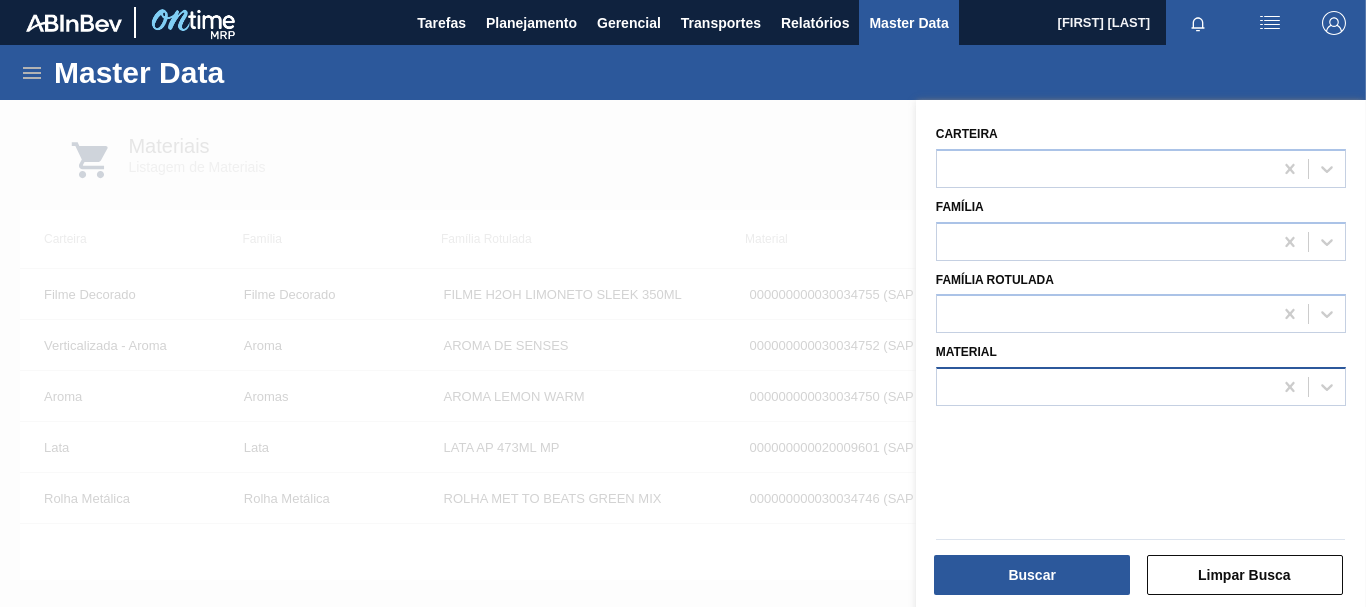 click at bounding box center (1104, 387) 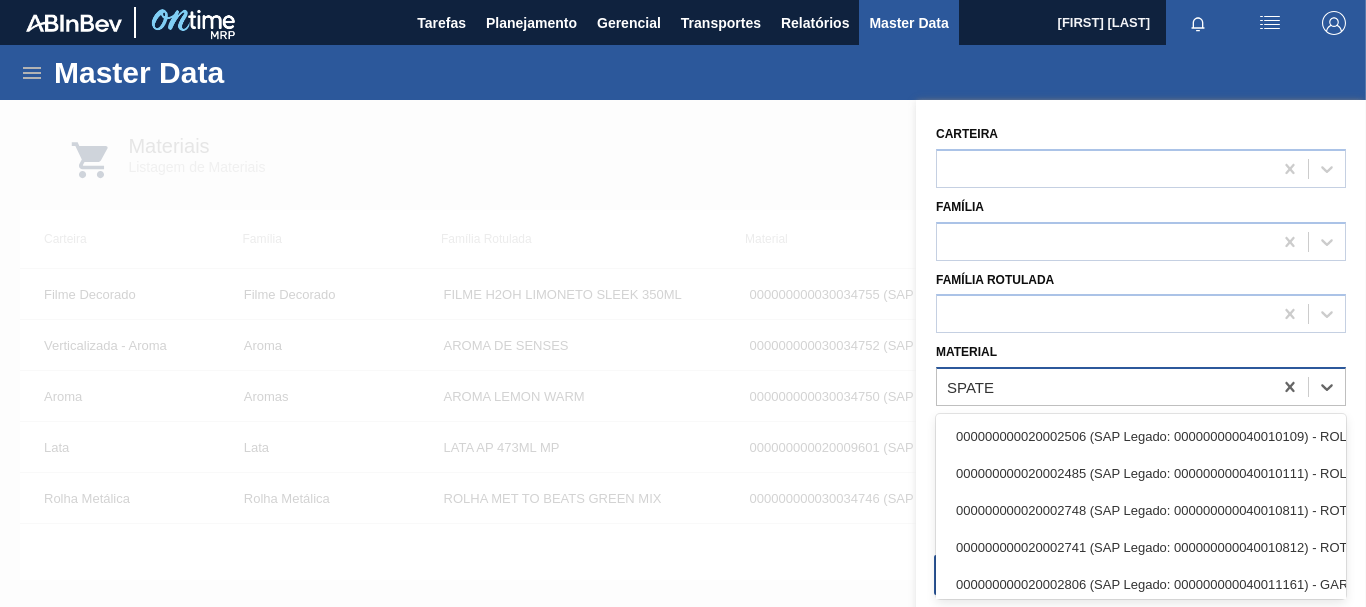 type on "SPATEN" 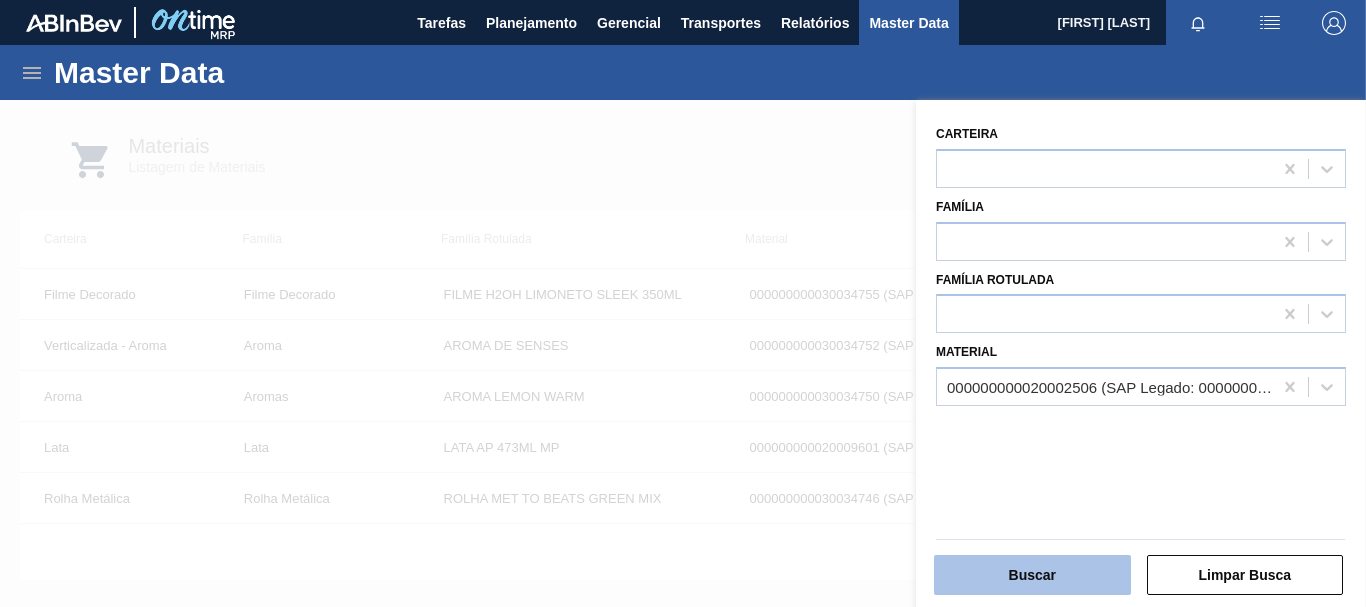 click on "Buscar" at bounding box center [1032, 575] 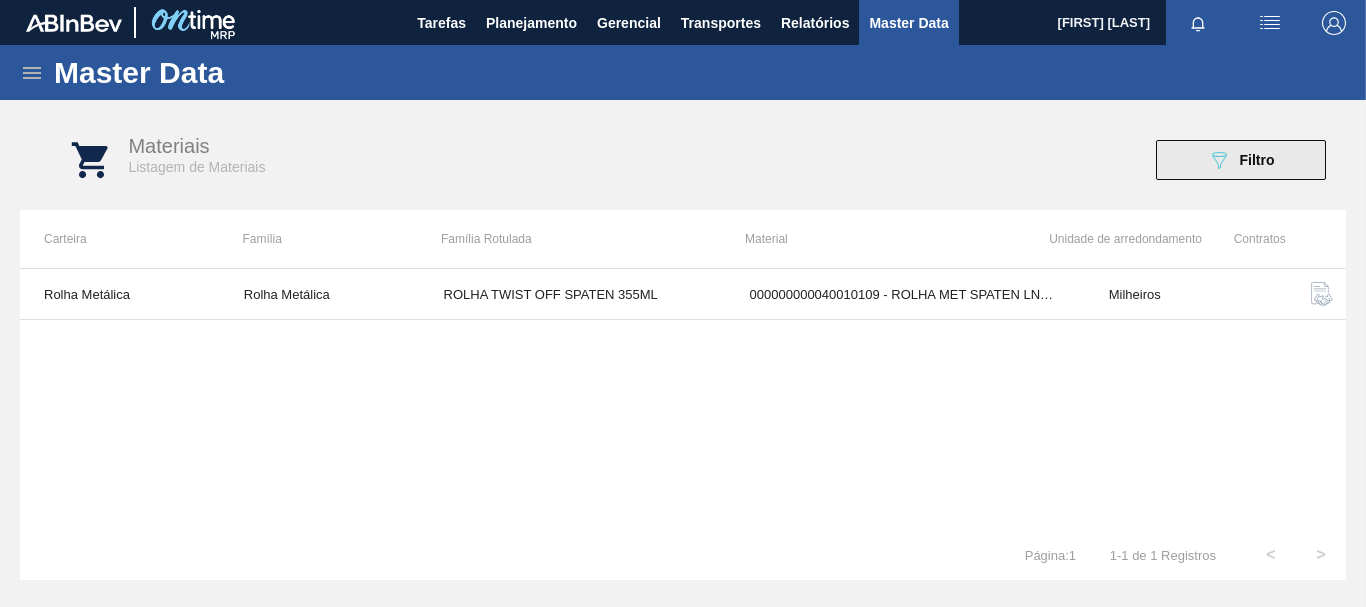 click on "089F7B8B-B2A5-4AFE-B5C0-19BA573D28AC Filtro" at bounding box center (1241, 160) 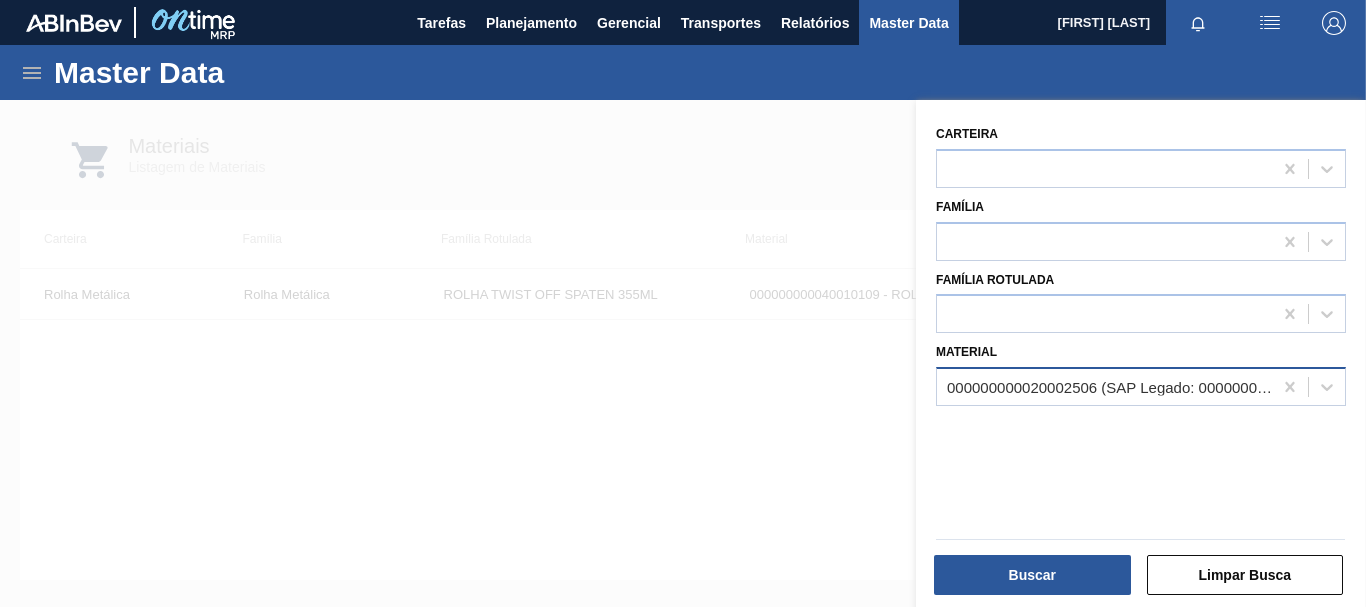 click on "000000000020002506 (SAP Legado: 000000000040010109) - ROLHA MET SPATEN LNCX10,5MIL" at bounding box center (1110, 387) 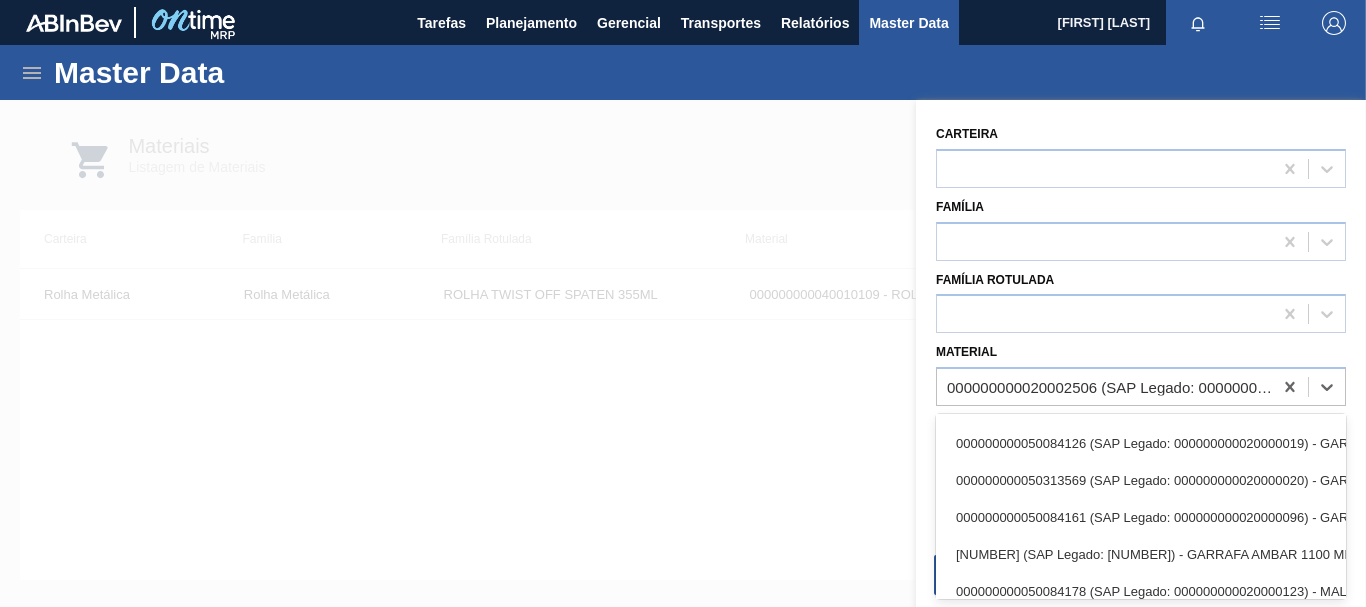 scroll, scrollTop: 300, scrollLeft: 0, axis: vertical 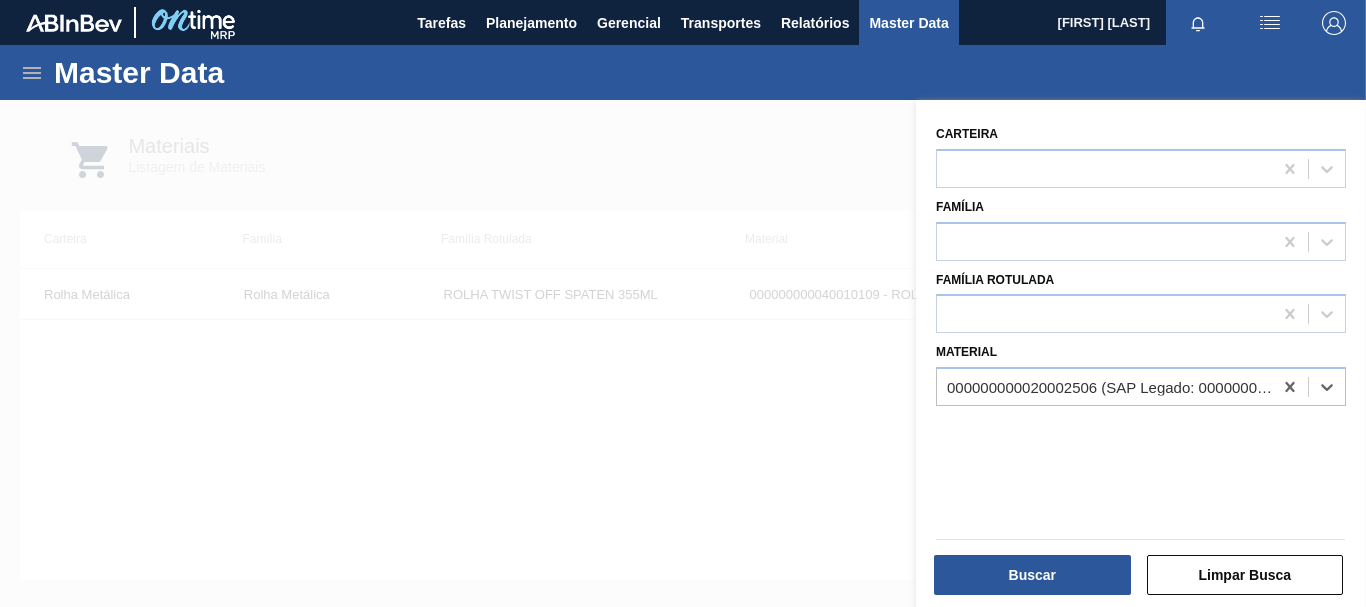 drag, startPoint x: 946, startPoint y: 387, endPoint x: 1365, endPoint y: 399, distance: 419.1718 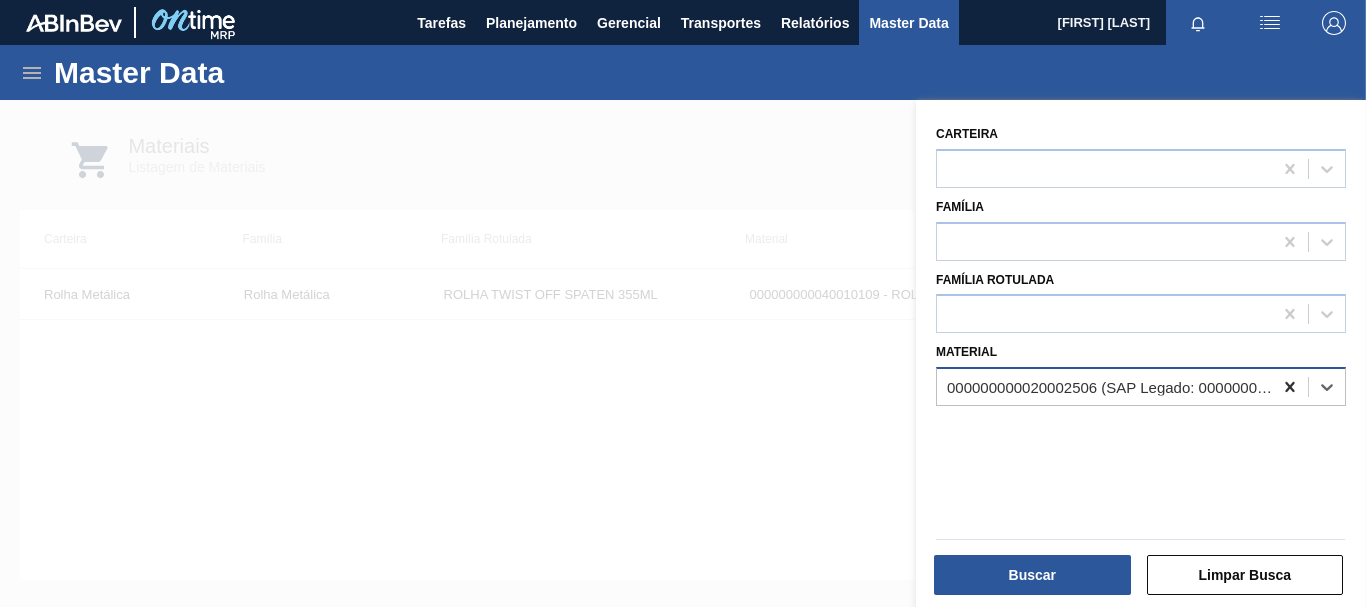 click 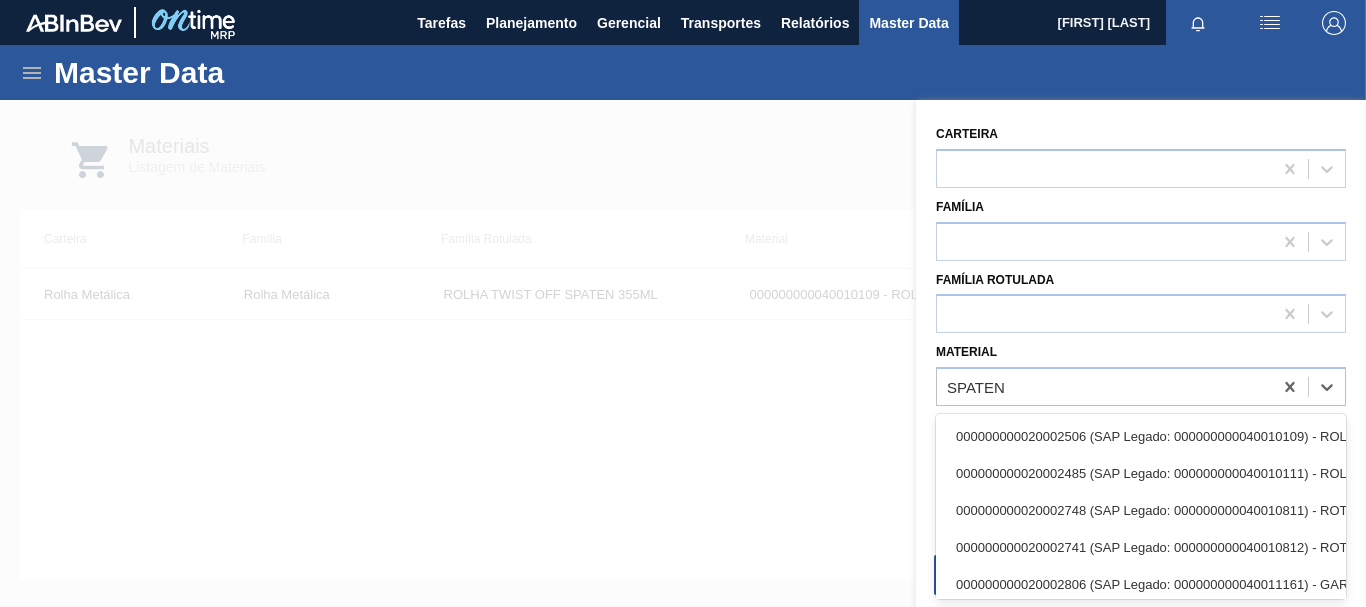 type on "SPATEN" 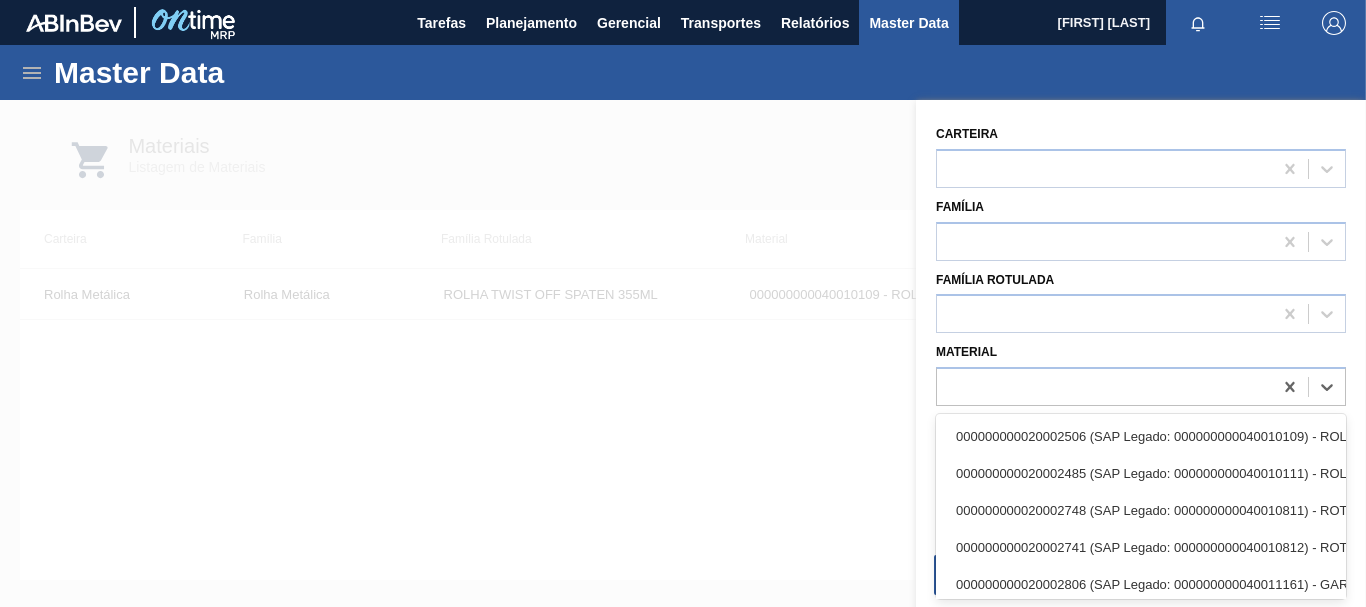 click at bounding box center [683, 403] 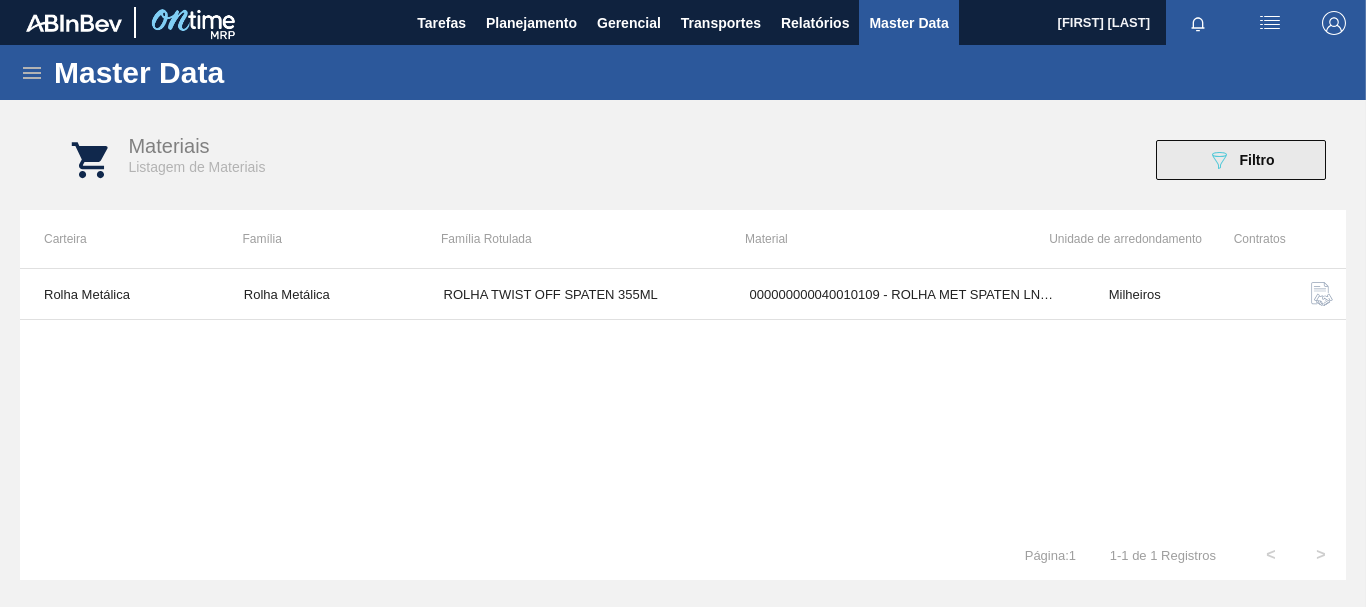click on "089F7B8B-B2A5-4AFE-B5C0-19BA573D28AC Filtro" at bounding box center (1240, 160) 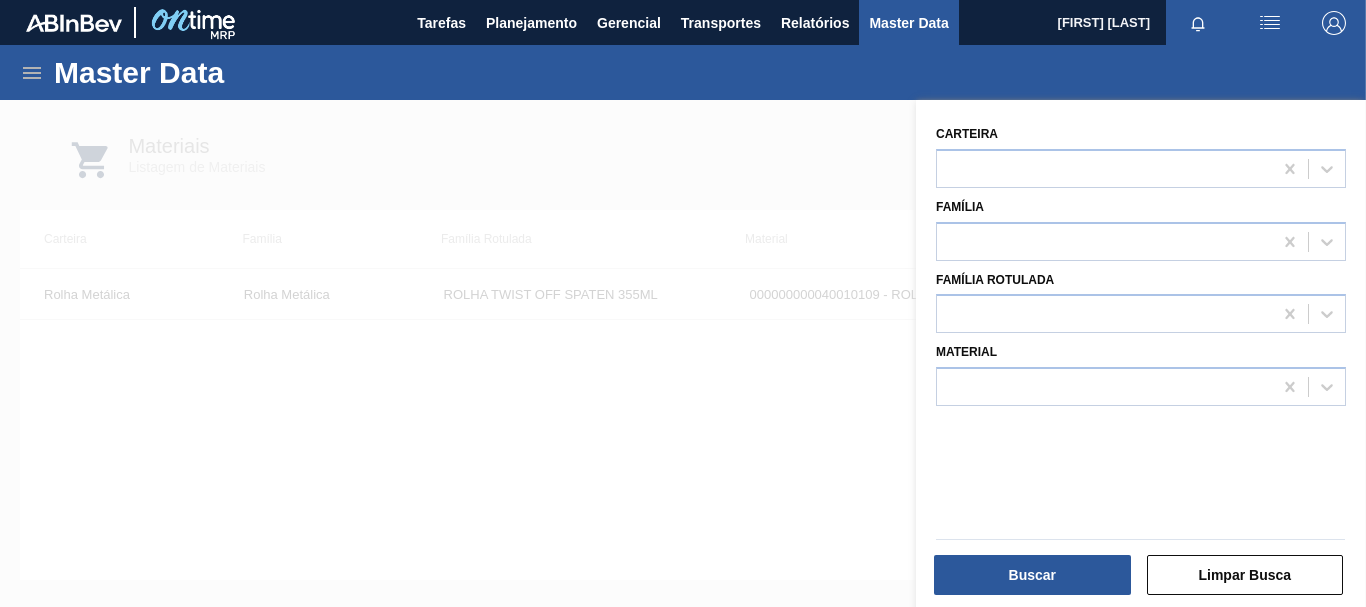 click at bounding box center (683, 403) 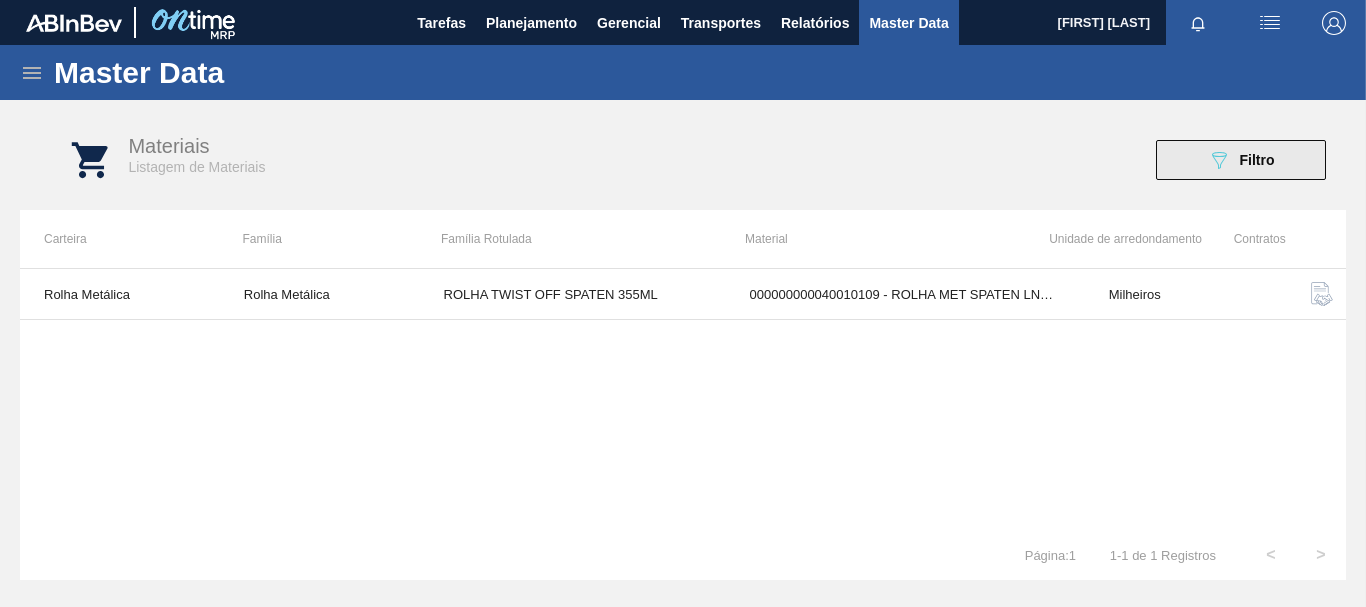 click on "089F7B8B-B2A5-4AFE-B5C0-19BA573D28AC Filtro" at bounding box center [1241, 160] 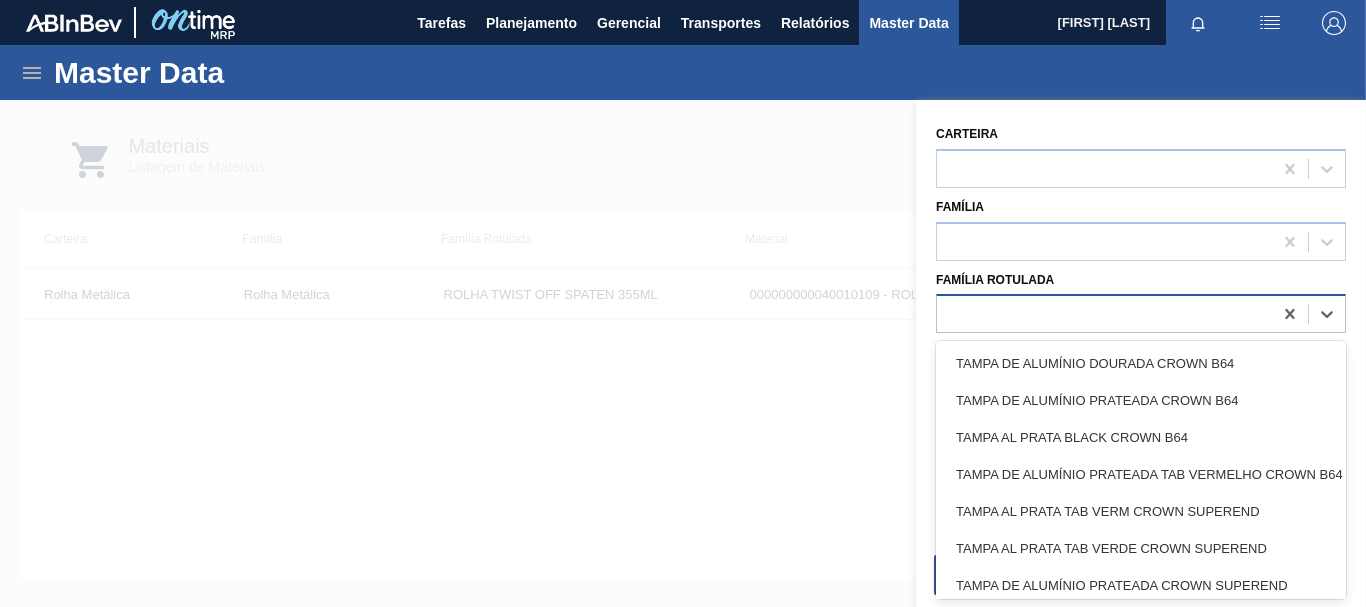 click at bounding box center [1104, 314] 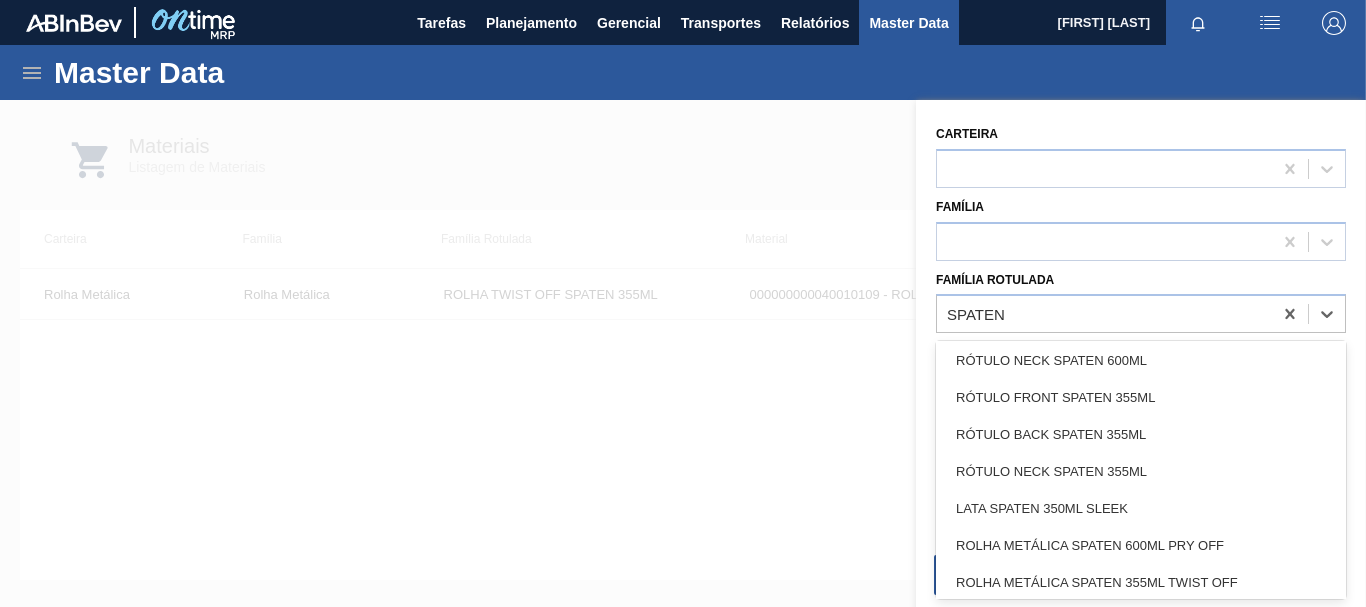 scroll, scrollTop: 0, scrollLeft: 0, axis: both 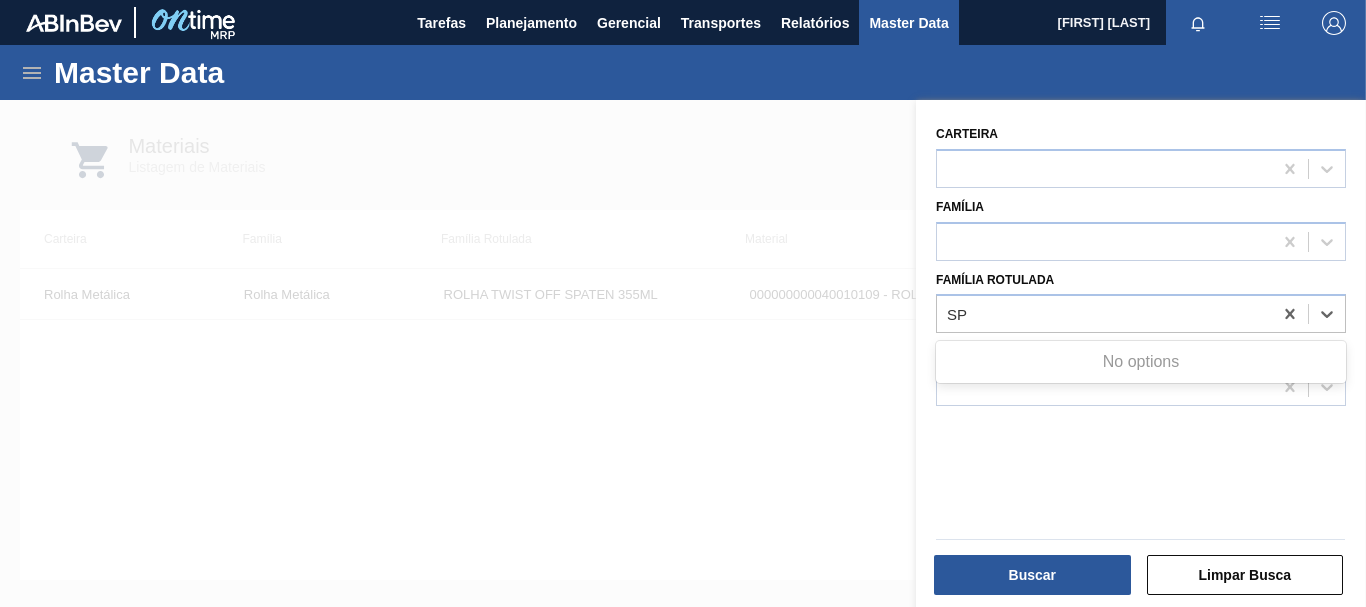 type on "S" 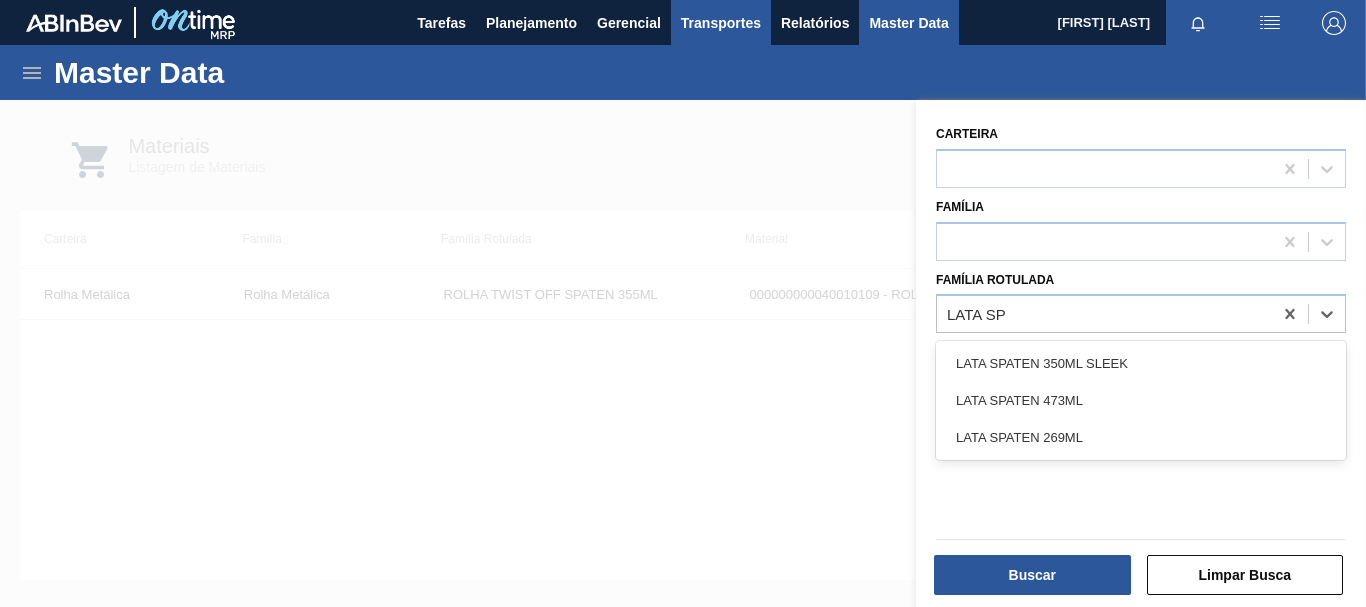 type on "LATA SP" 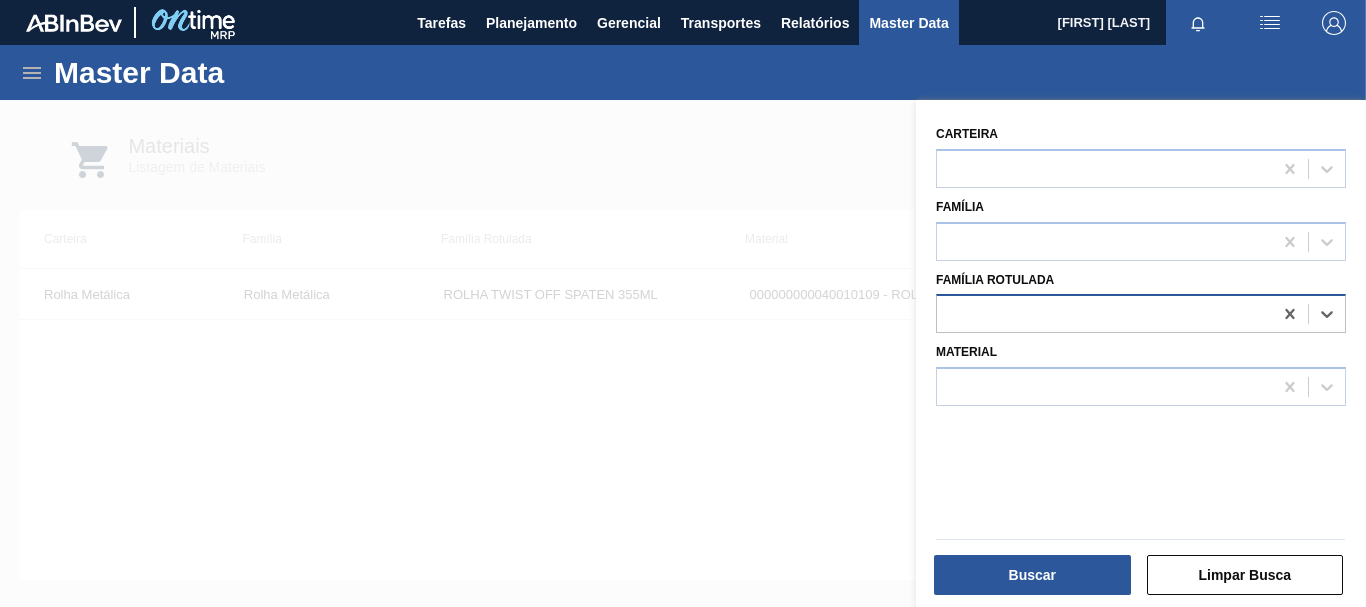 click at bounding box center (1104, 314) 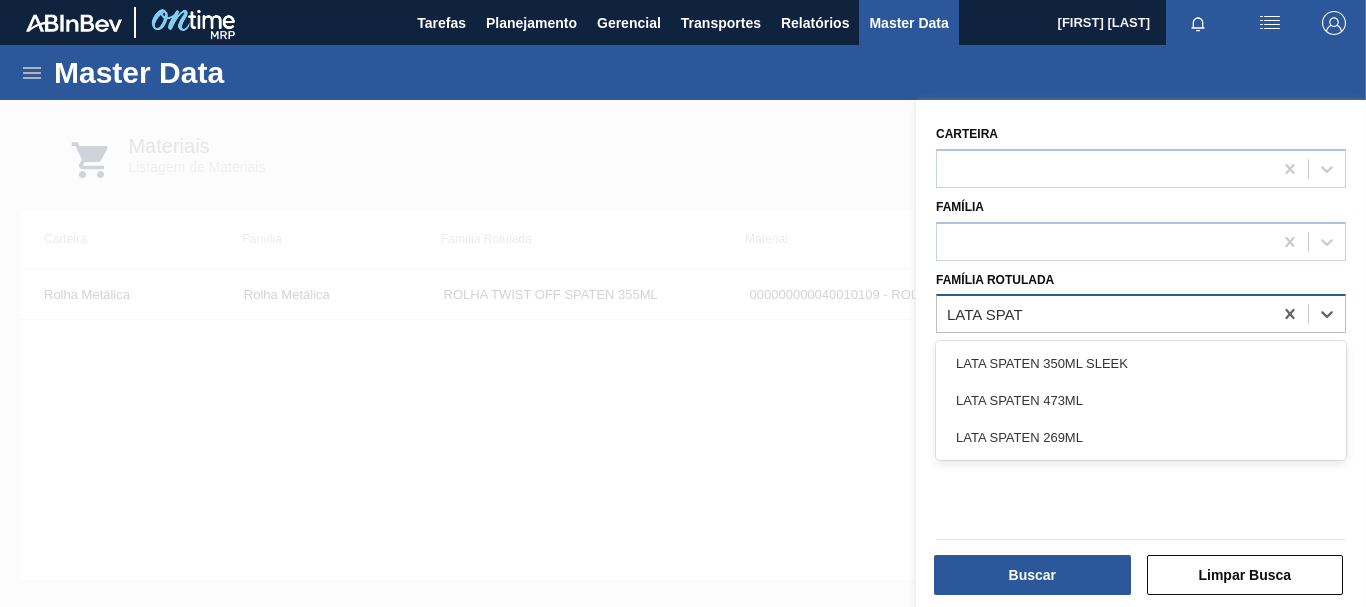 type on "LATA SPATE" 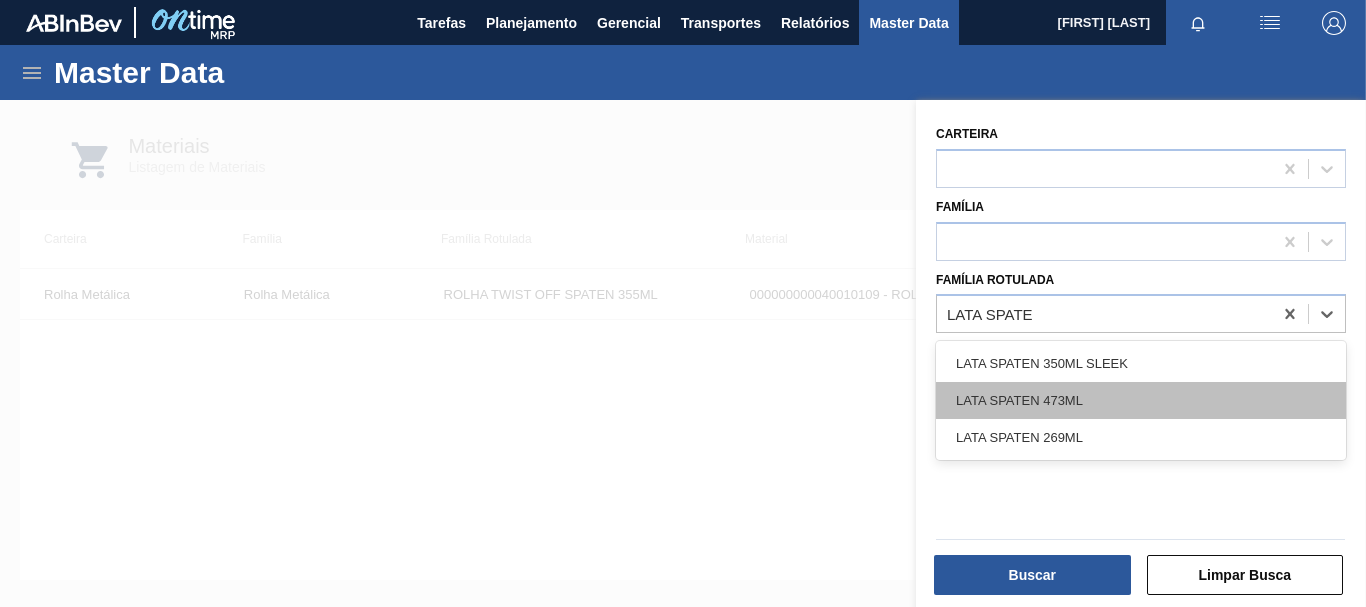 click on "LATA SPATEN 473ML" at bounding box center (1141, 400) 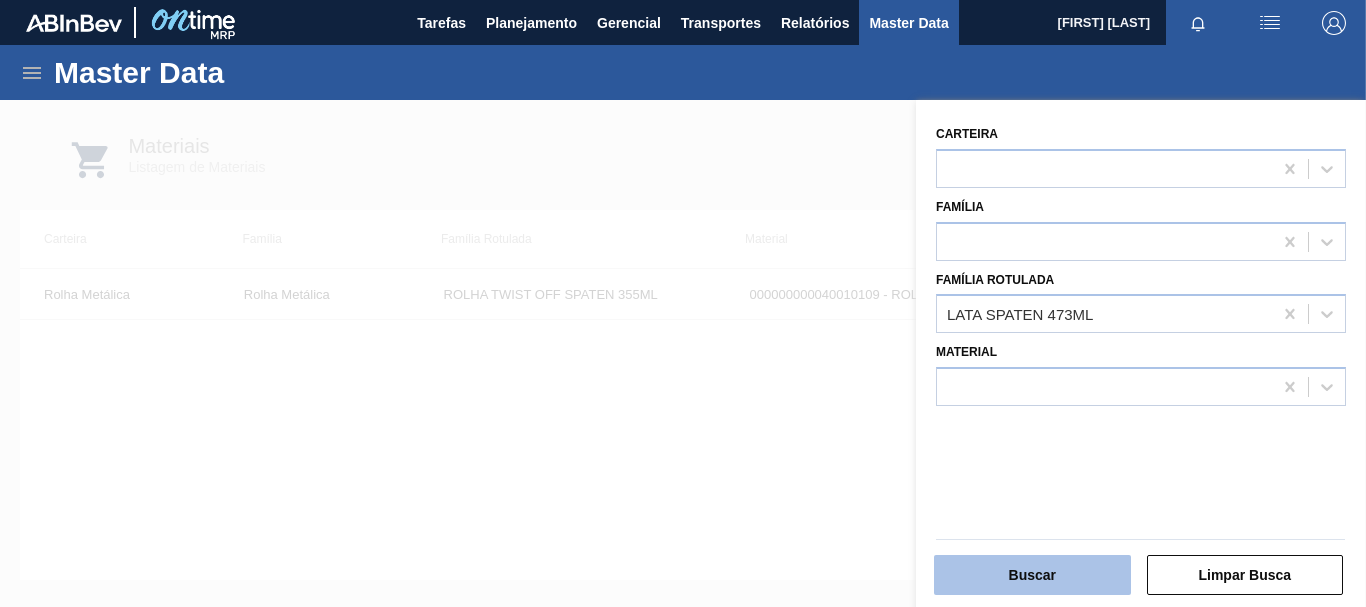 click on "Buscar" at bounding box center (1032, 575) 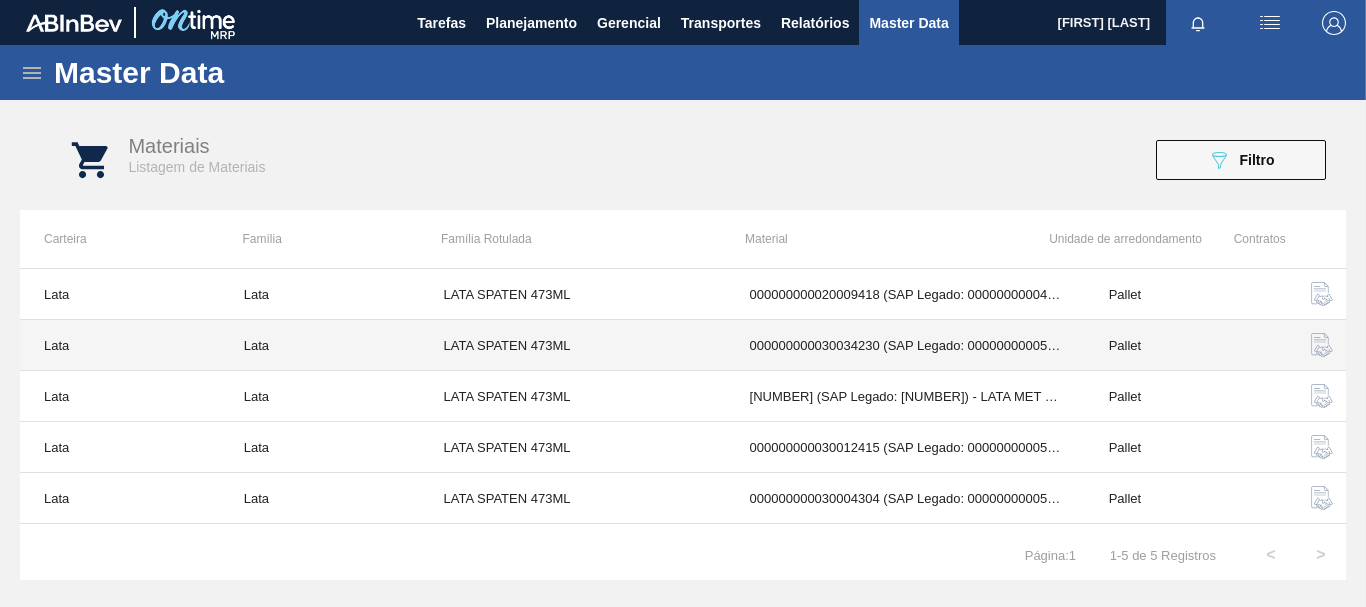 click on "000000000030034230 (SAP Legado: 000000000050847072) - LATA AL SPATEN 473ML BRILHO" at bounding box center [905, 345] 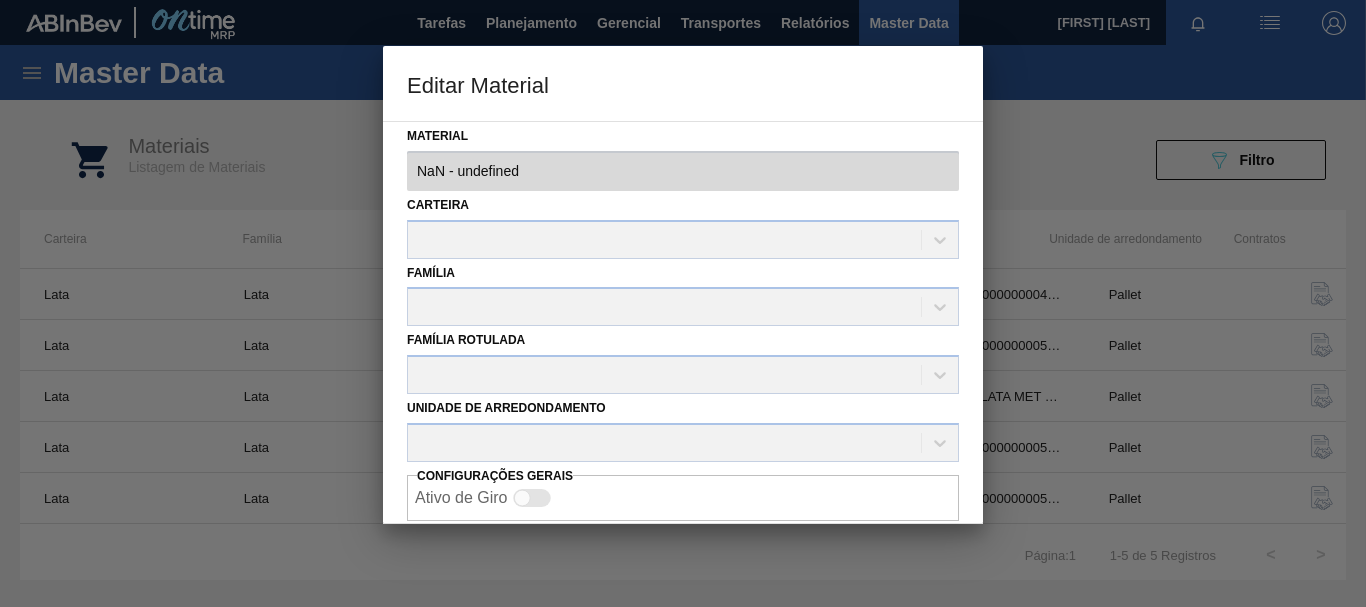 type on "30034230 - 000000000030034230 (SAP Legado: 000000000050847072) - LATA AL SPATEN 473ML BRILHO" 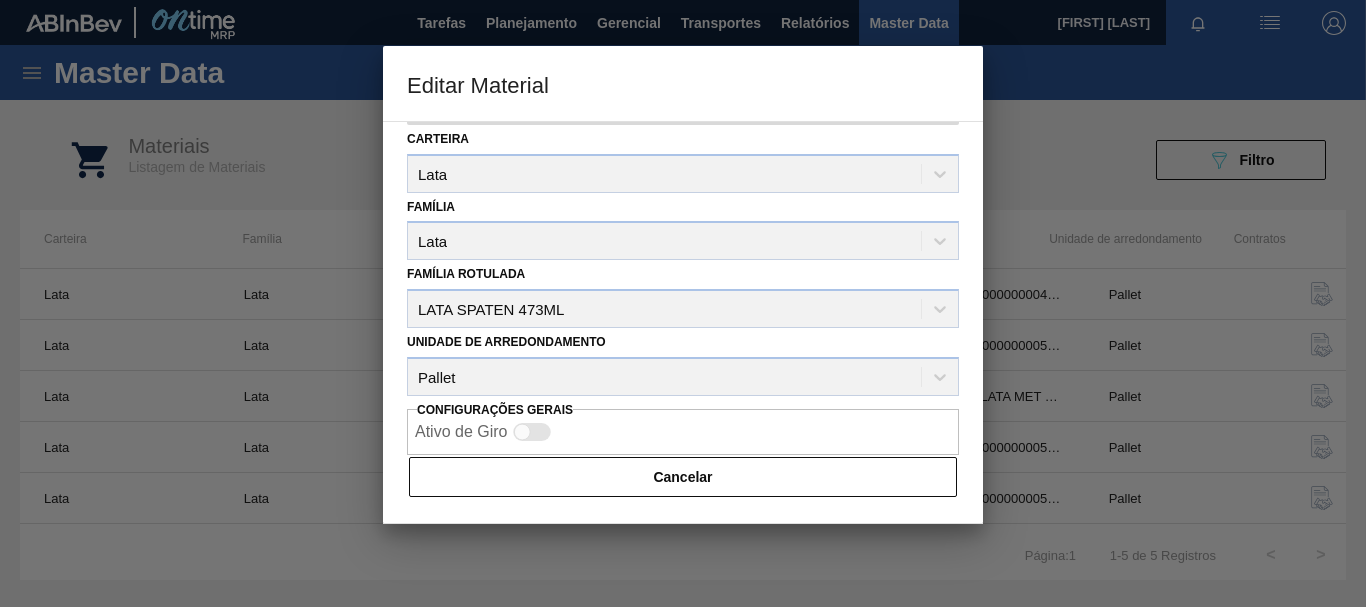 scroll, scrollTop: 0, scrollLeft: 0, axis: both 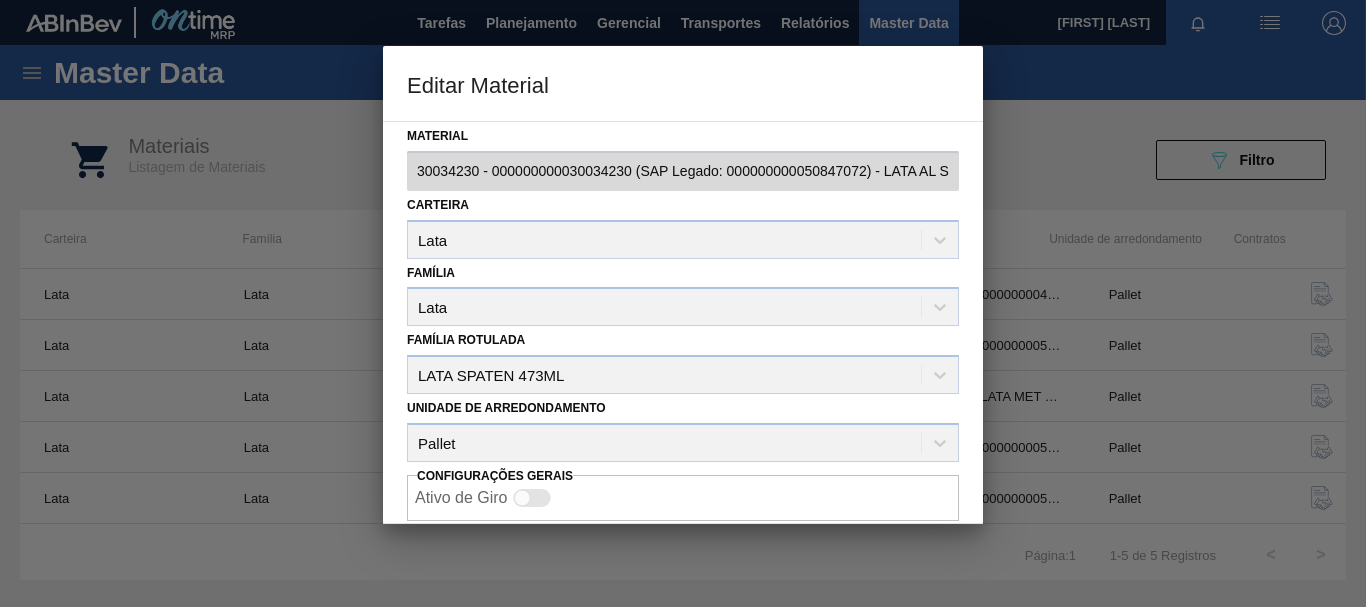 click at bounding box center [683, 303] 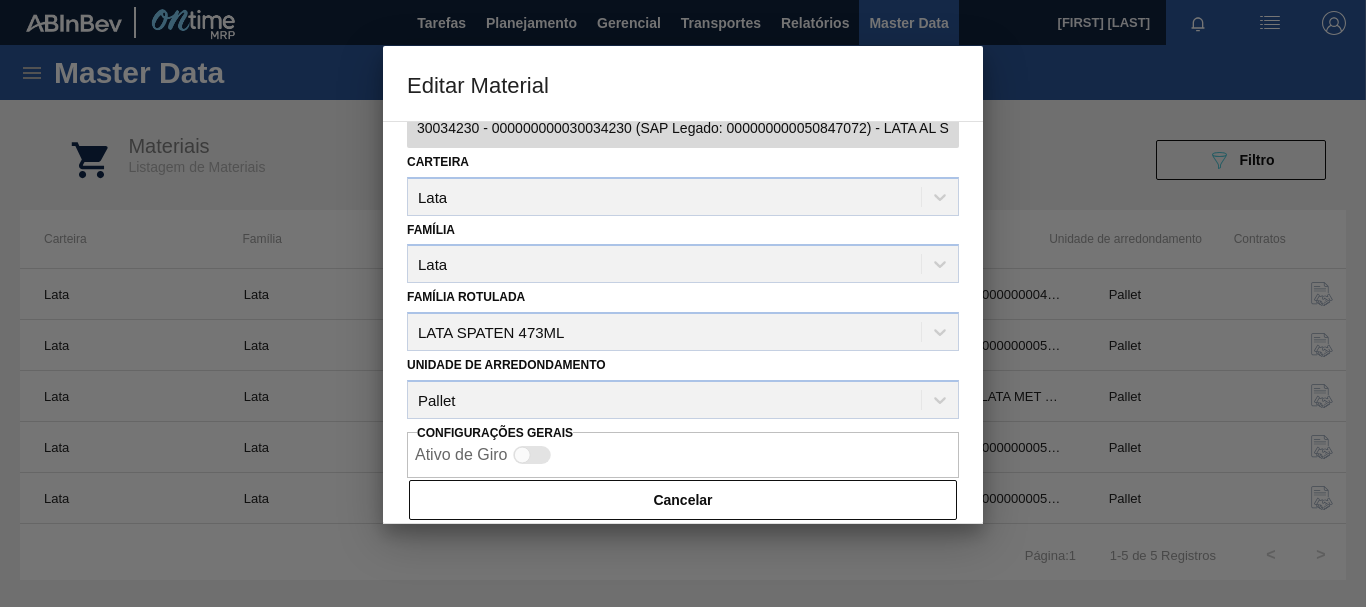 scroll, scrollTop: 66, scrollLeft: 0, axis: vertical 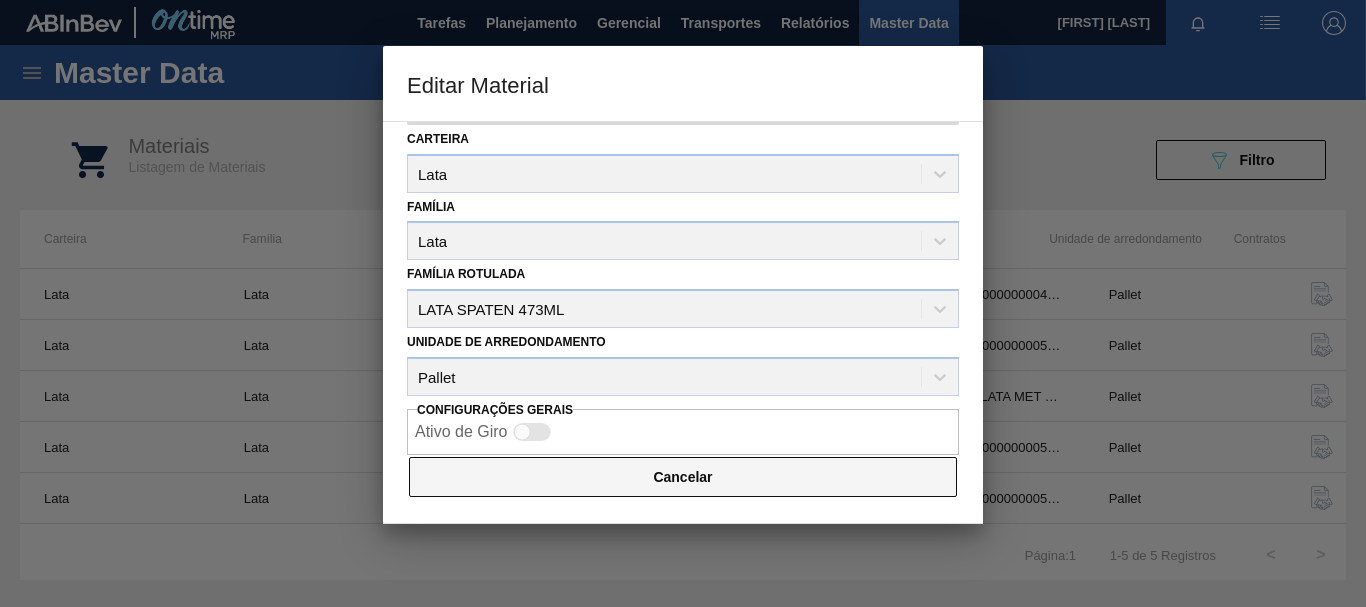 click on "Cancelar" at bounding box center (683, 477) 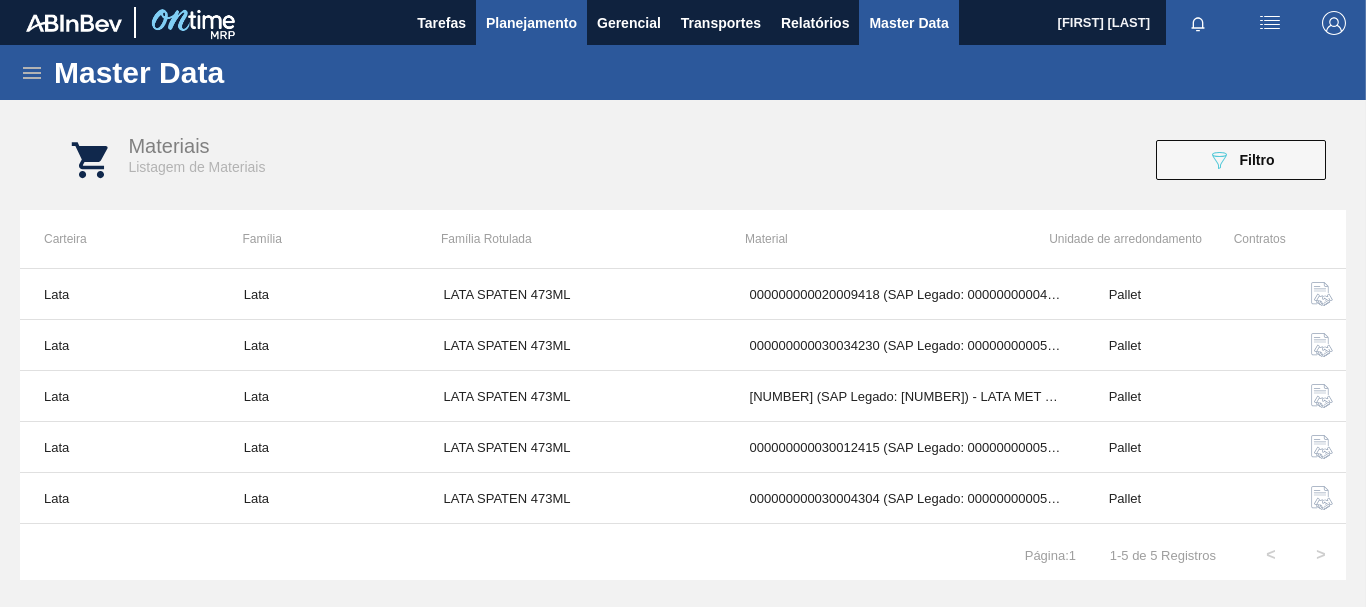 click on "Planejamento" at bounding box center [531, 23] 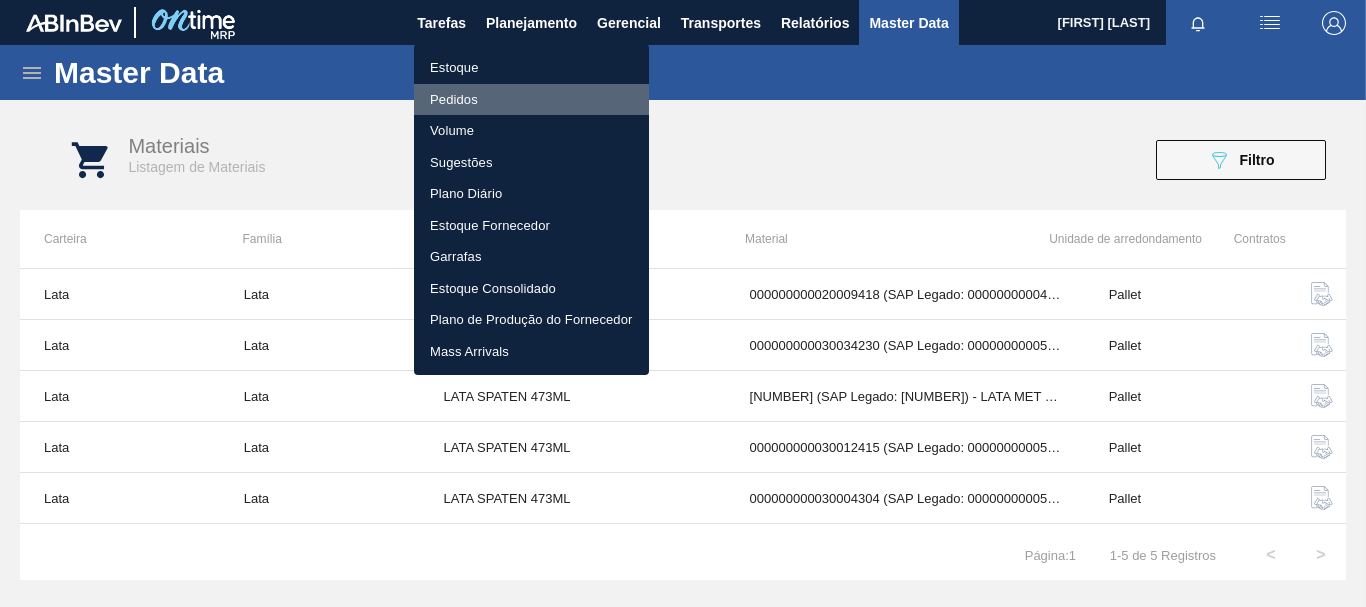 click on "Pedidos" at bounding box center (531, 100) 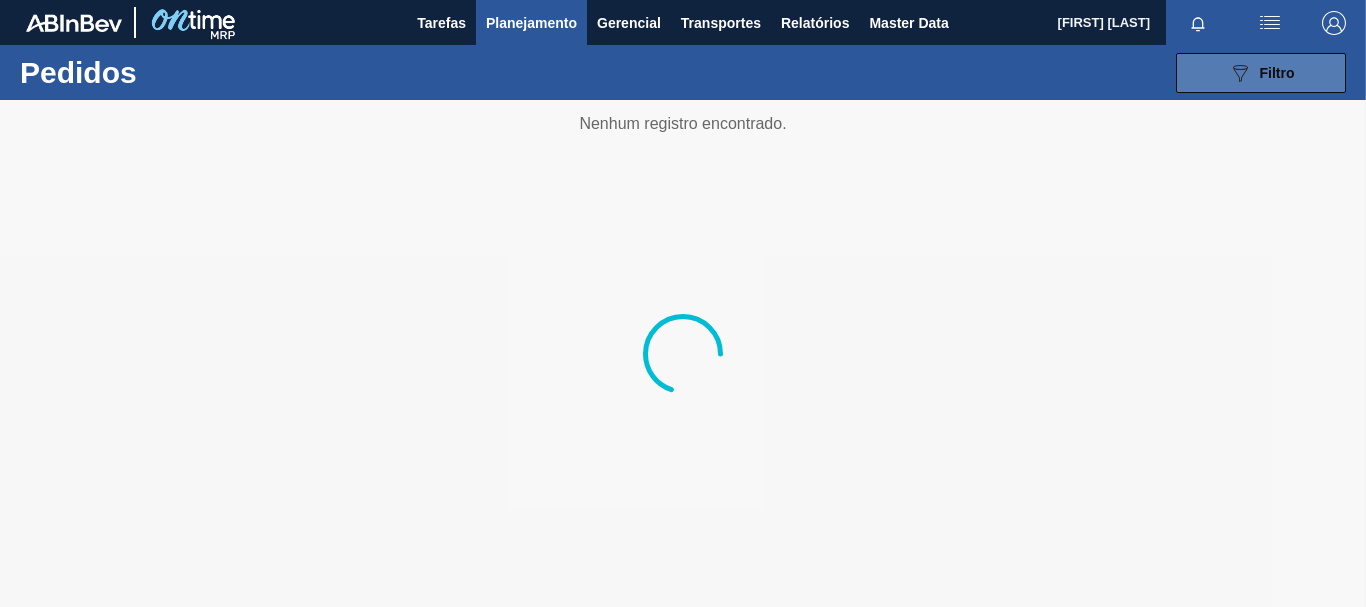 click on "089F7B8B-B2A5-4AFE-B5C0-19BA573D28AC" 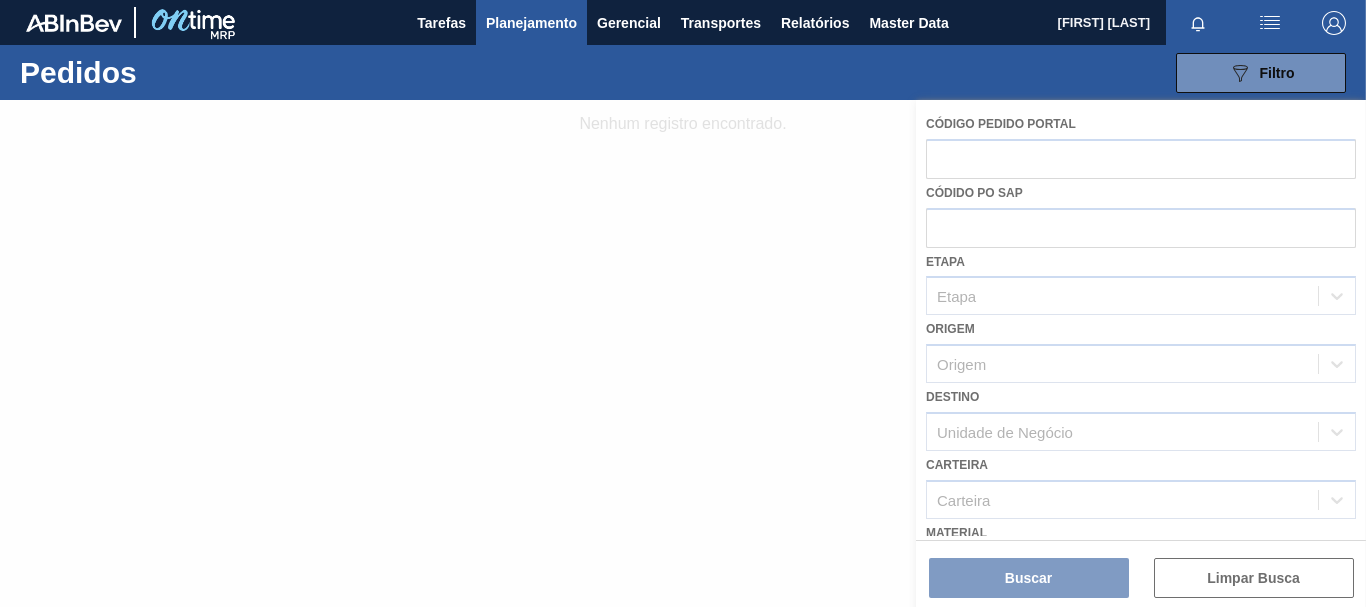 click at bounding box center [683, 353] 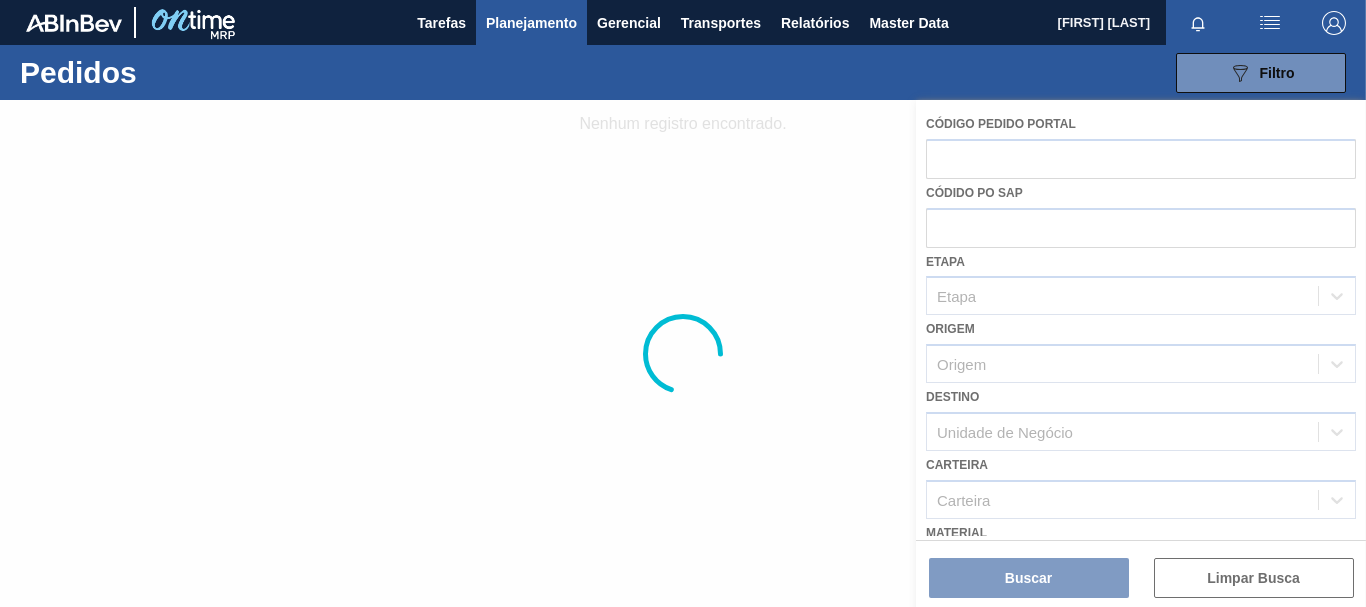 click at bounding box center (683, 353) 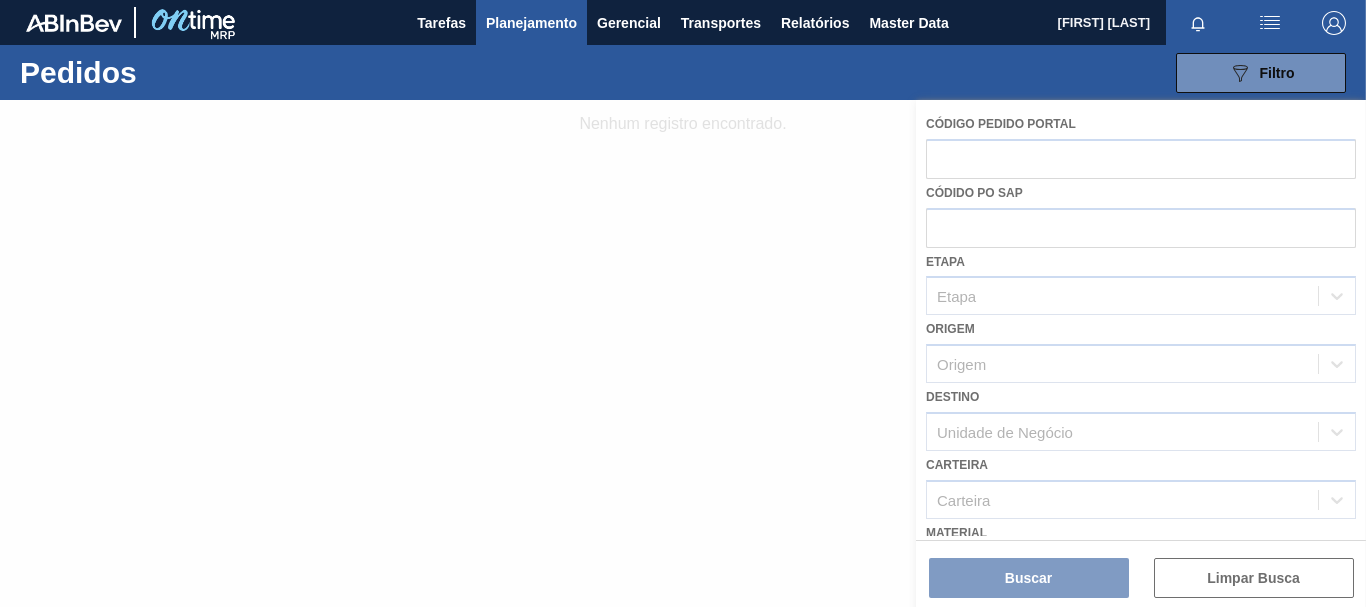 click at bounding box center (683, 353) 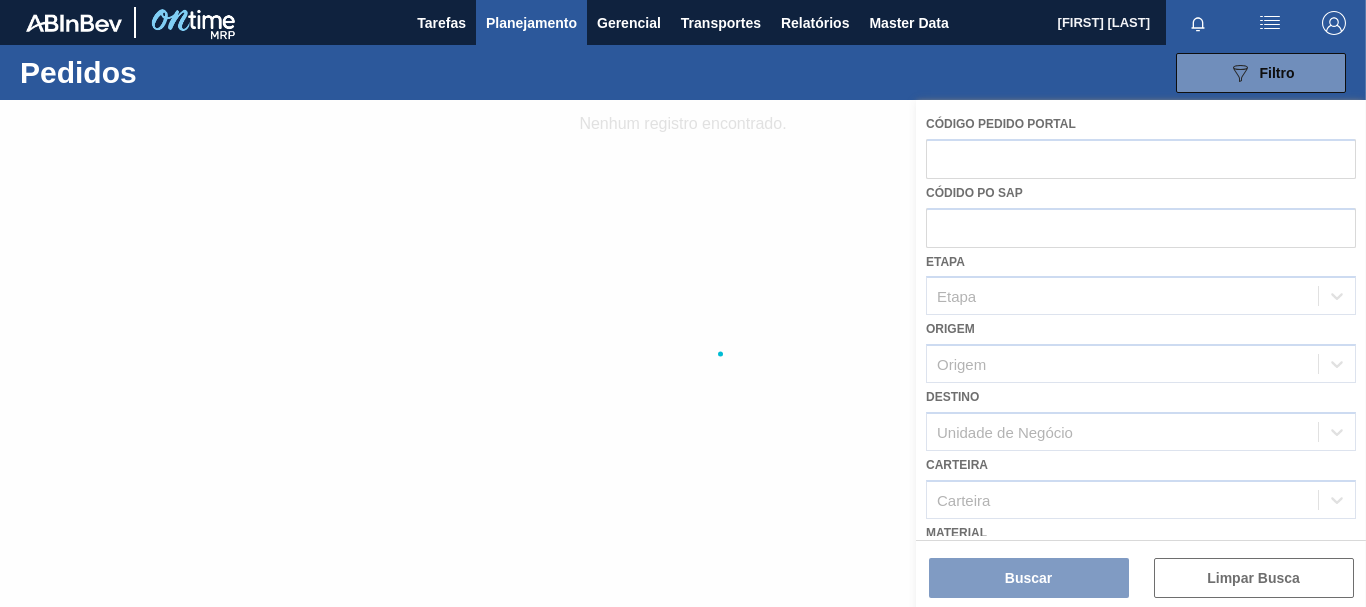 click at bounding box center (683, 353) 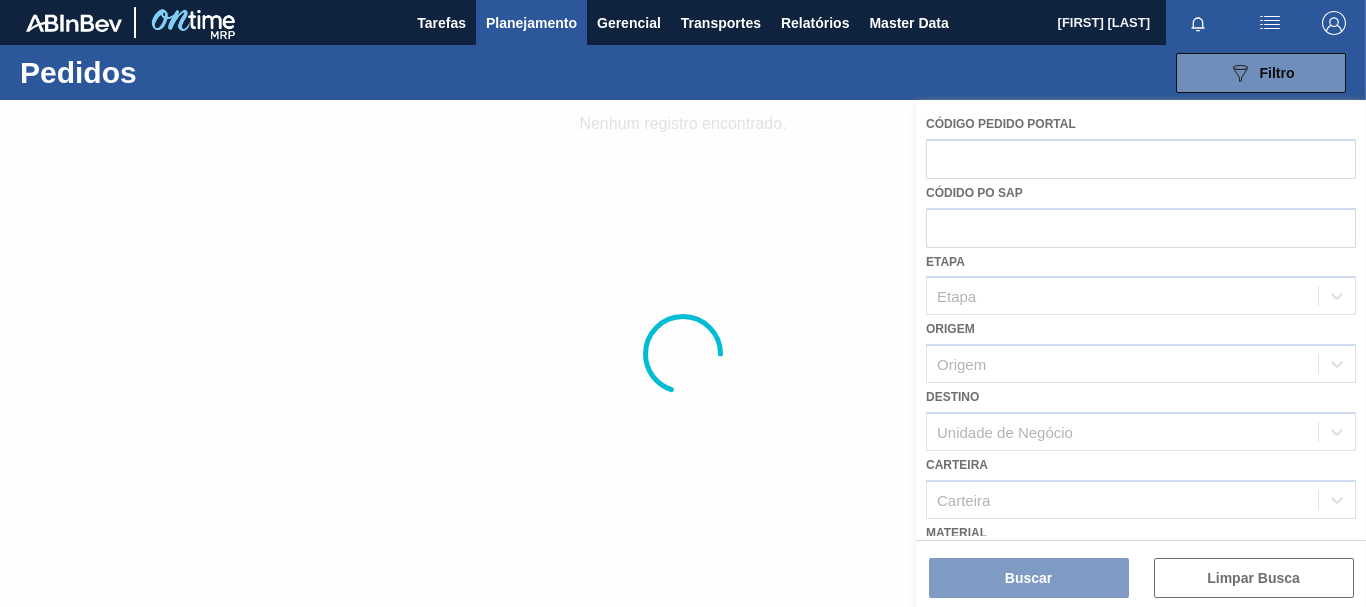 click at bounding box center [683, 353] 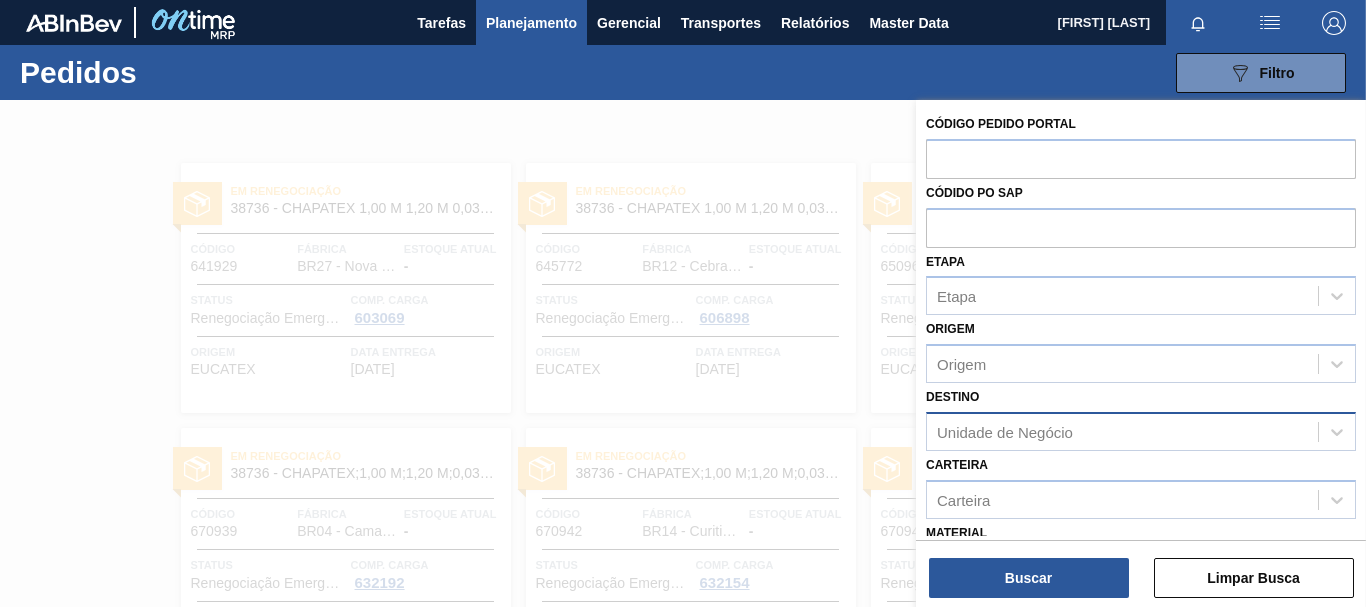 click on "Unidade de Negócio" at bounding box center (1005, 431) 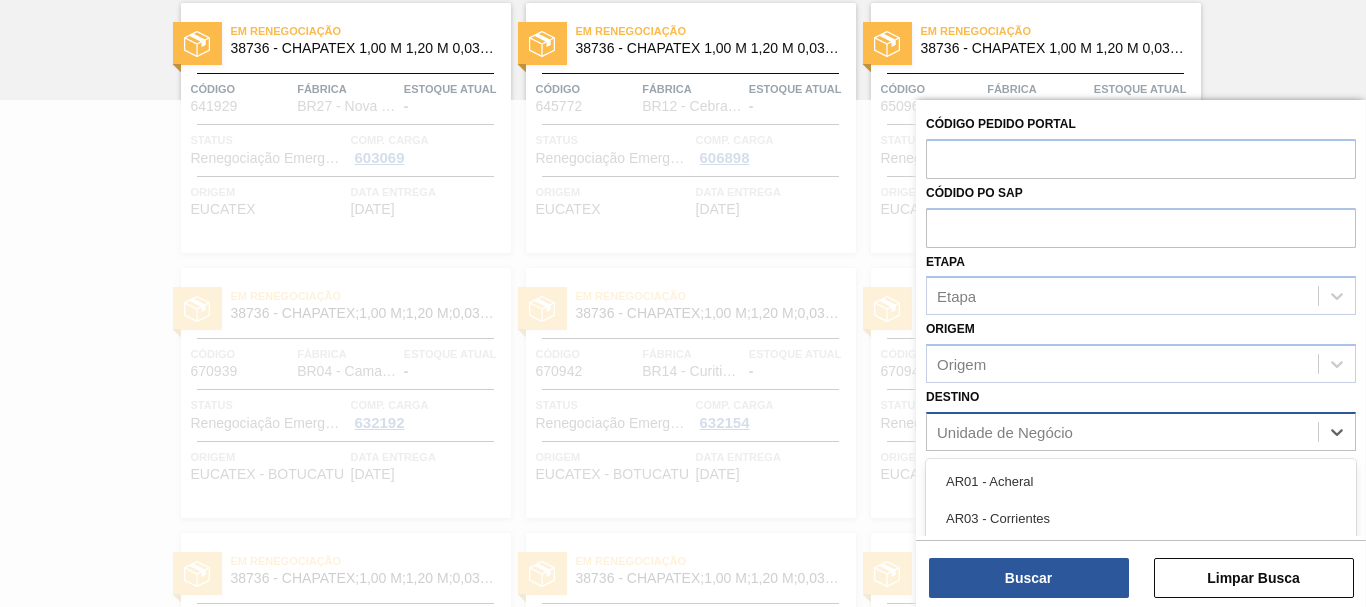 scroll, scrollTop: 160, scrollLeft: 0, axis: vertical 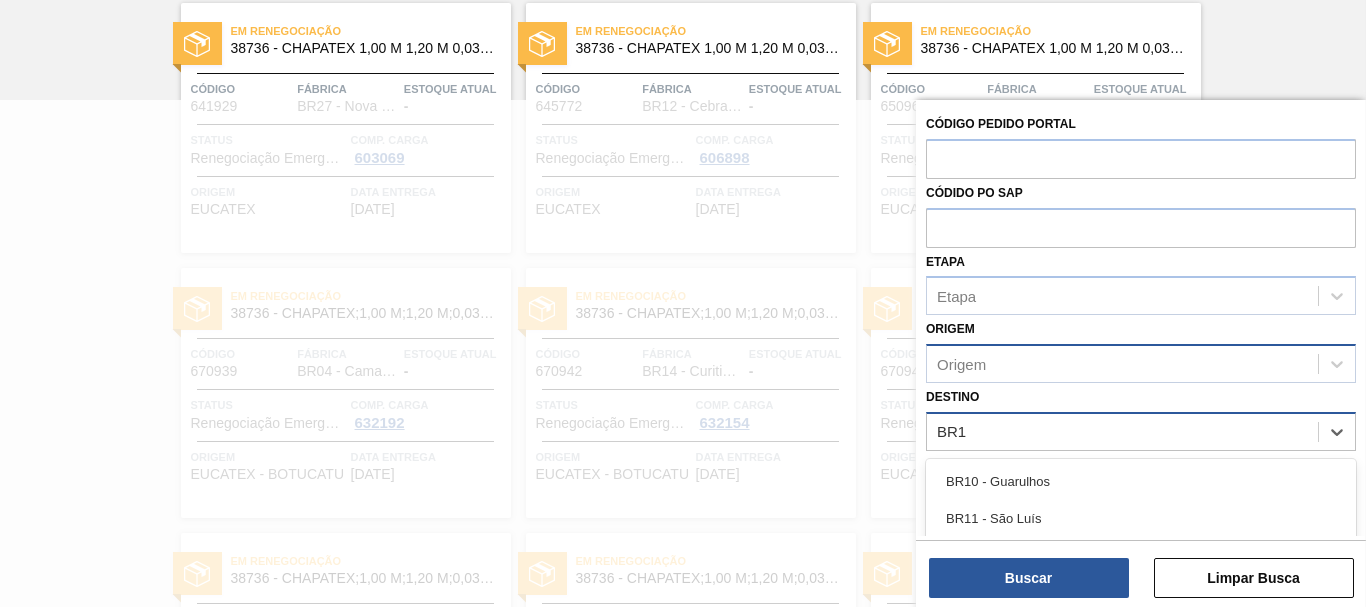 type on "BR13" 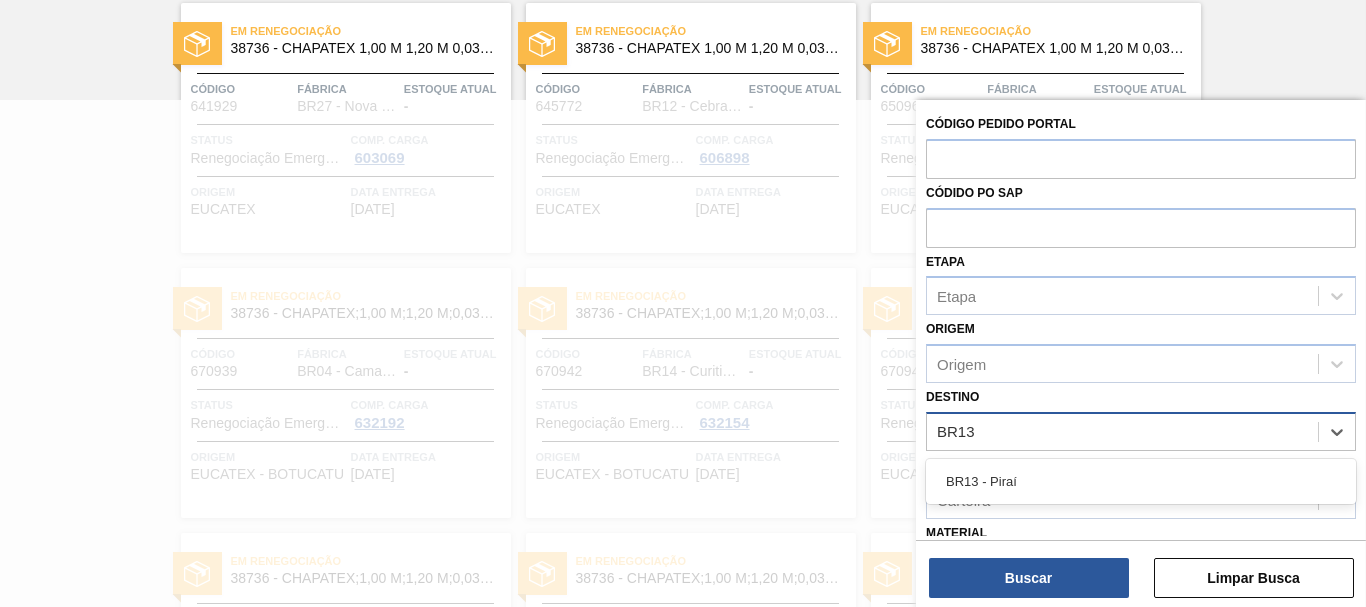 click on "BR13 - Piraí" at bounding box center (1141, 481) 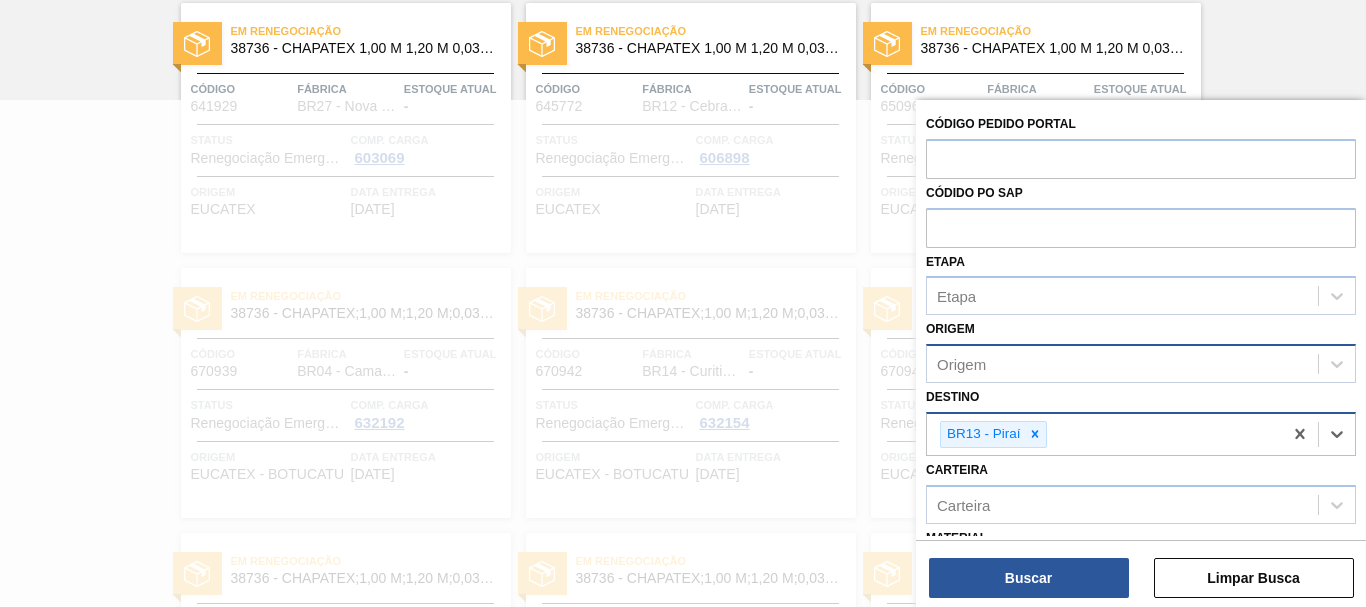 scroll, scrollTop: 252, scrollLeft: 0, axis: vertical 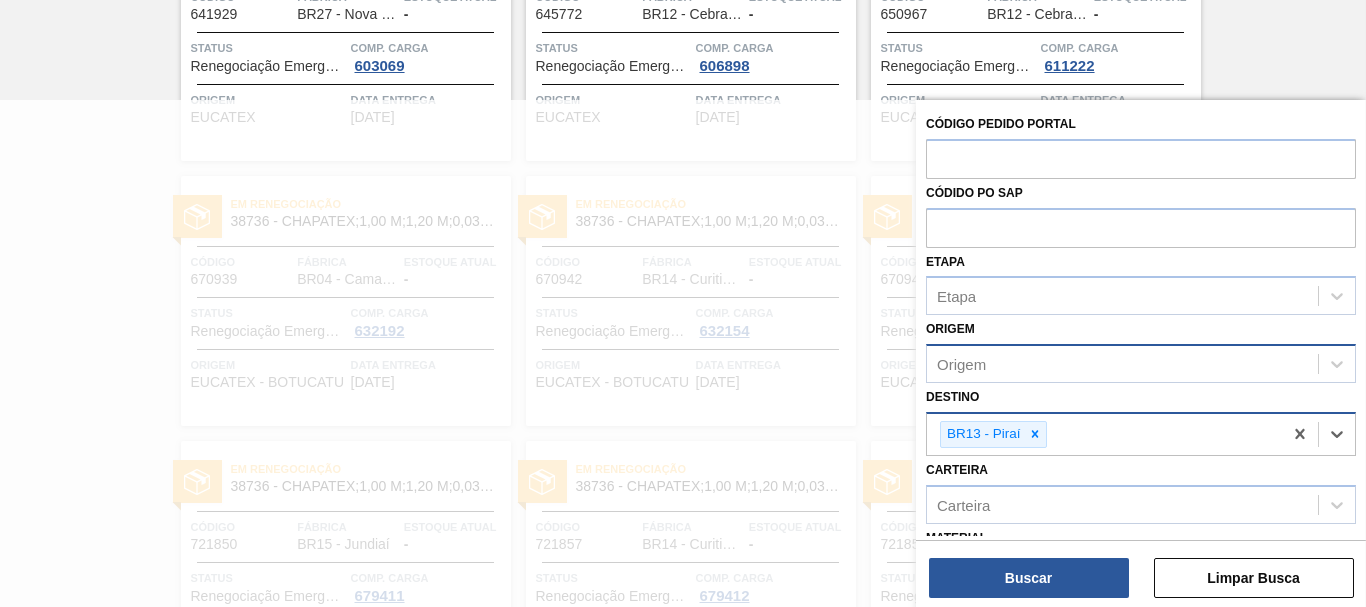 click on "Origem" at bounding box center (1122, 364) 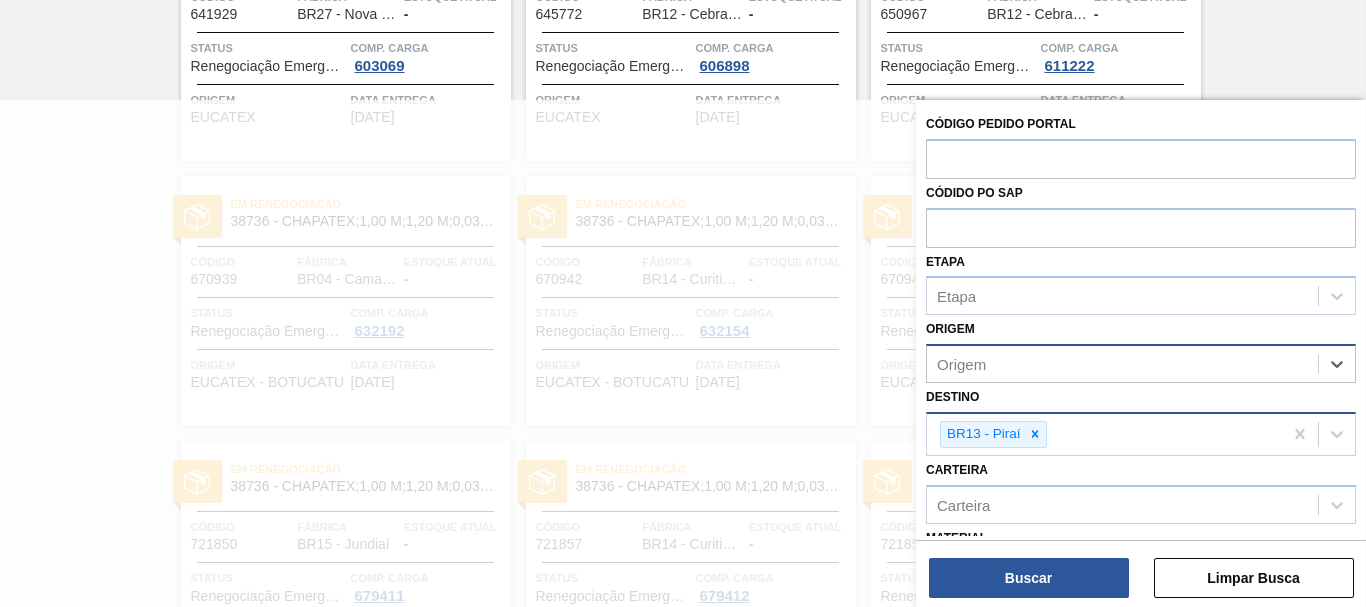 paste on "LT SPATEN 250147 BRIGHT/WHIT 473 16C" 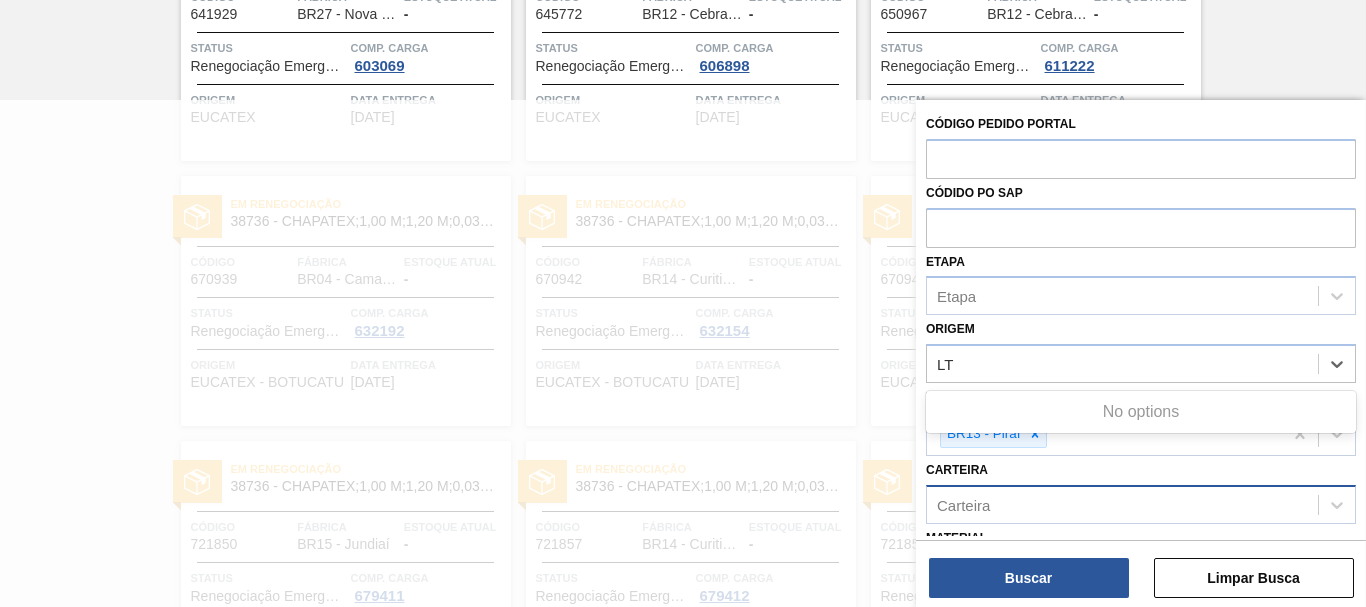type on "L" 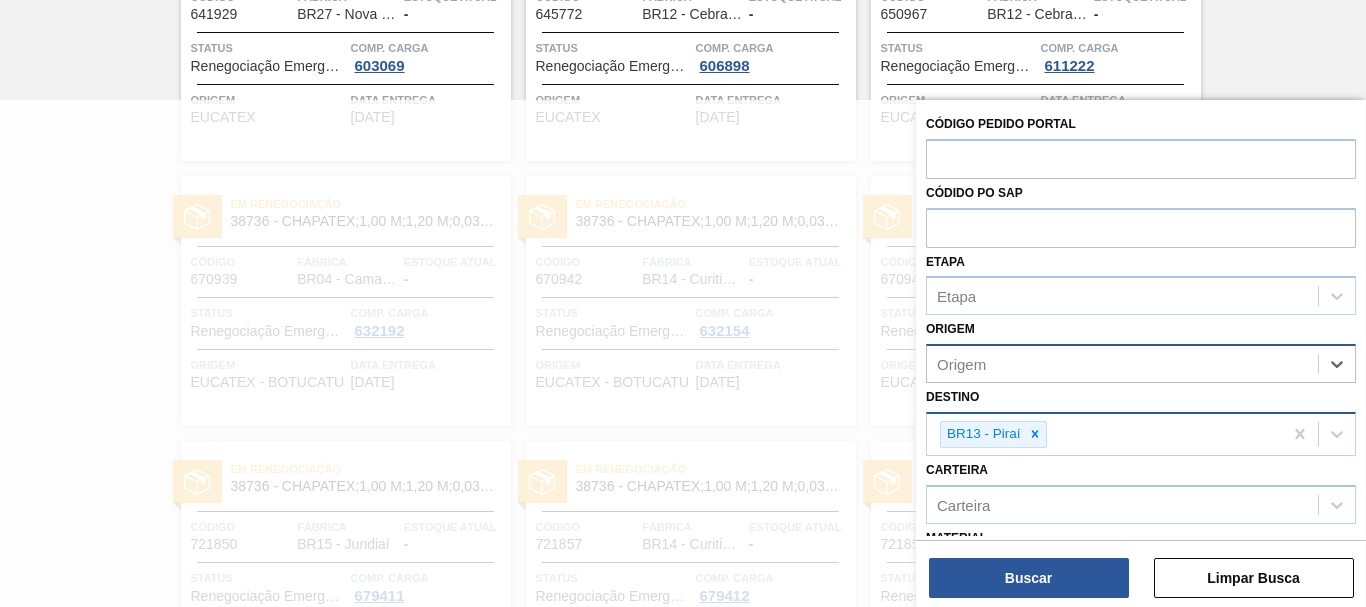 click on "Origem" at bounding box center [1122, 364] 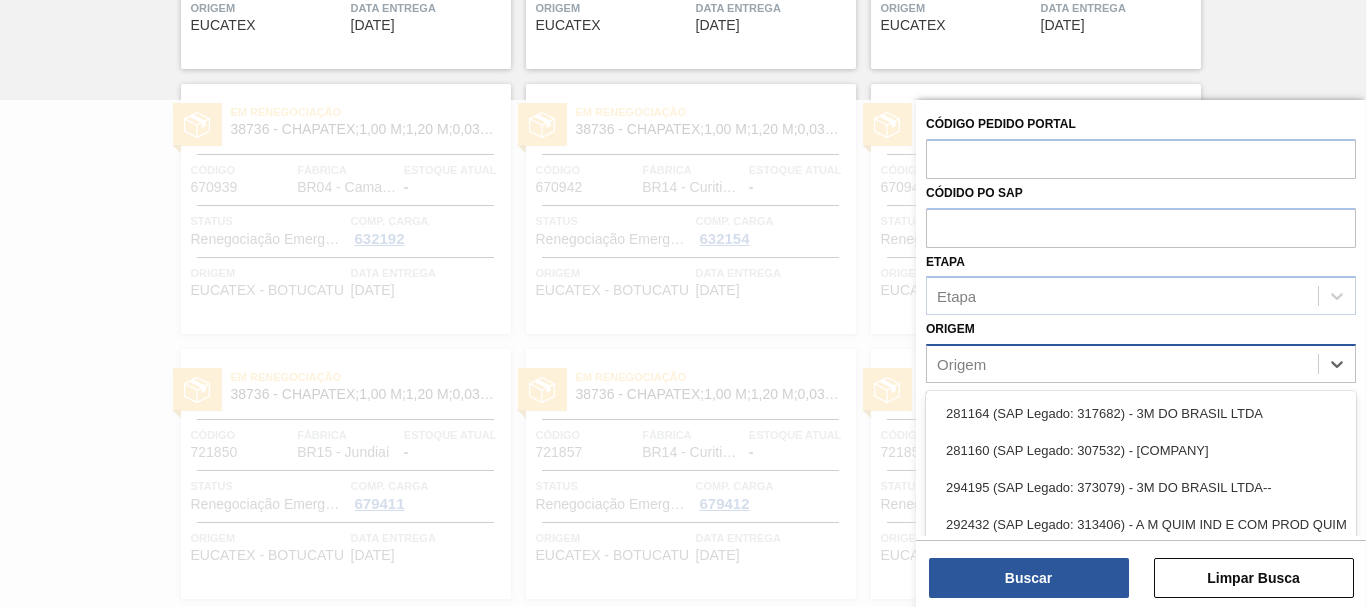paste on "LT SPATEN 250147 BRIGHT/WHIT 473 16C" 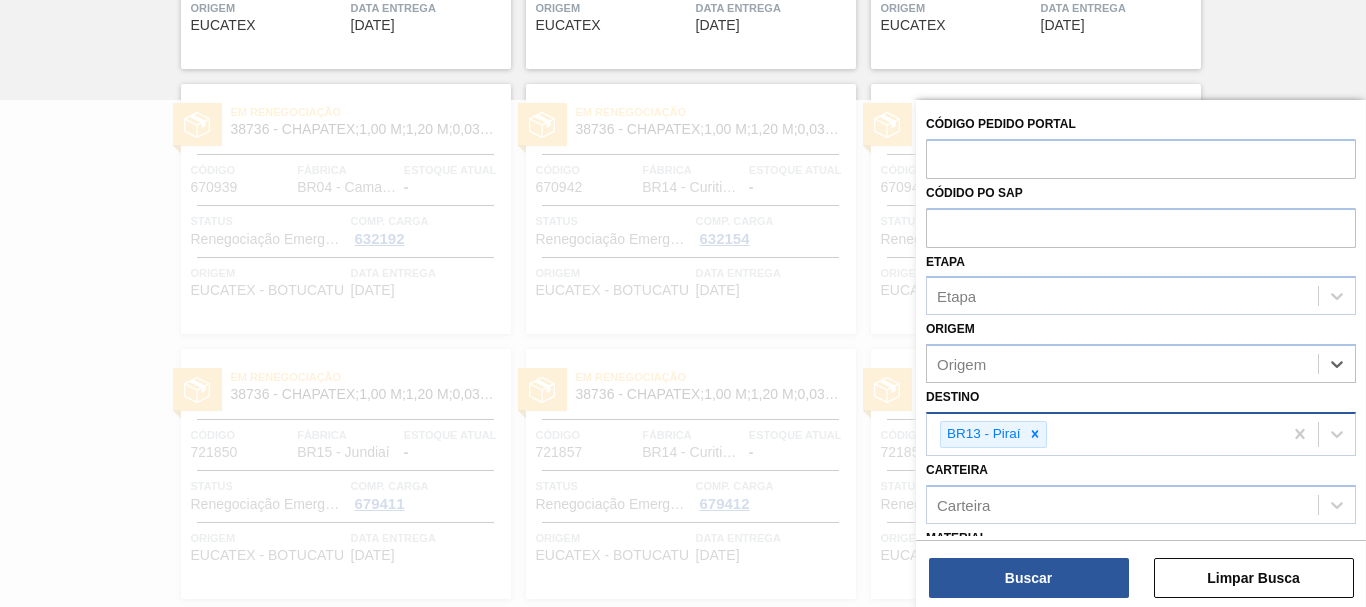 drag, startPoint x: 1259, startPoint y: 362, endPoint x: 872, endPoint y: 381, distance: 387.46613 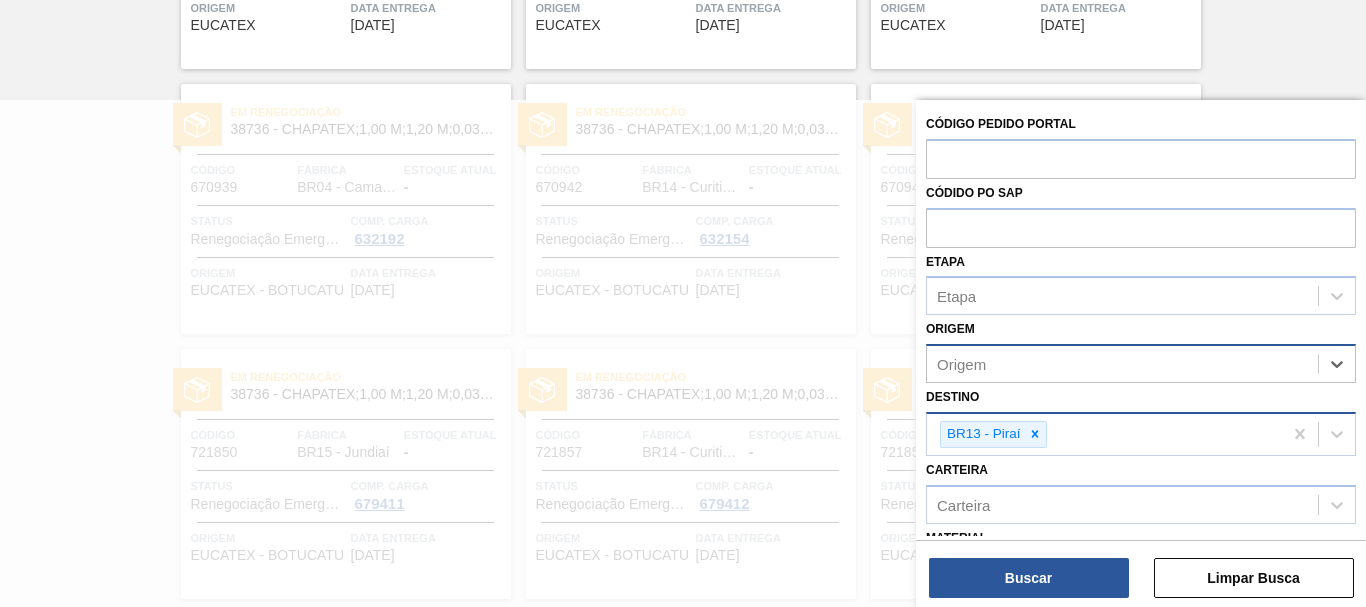 paste on "280304" 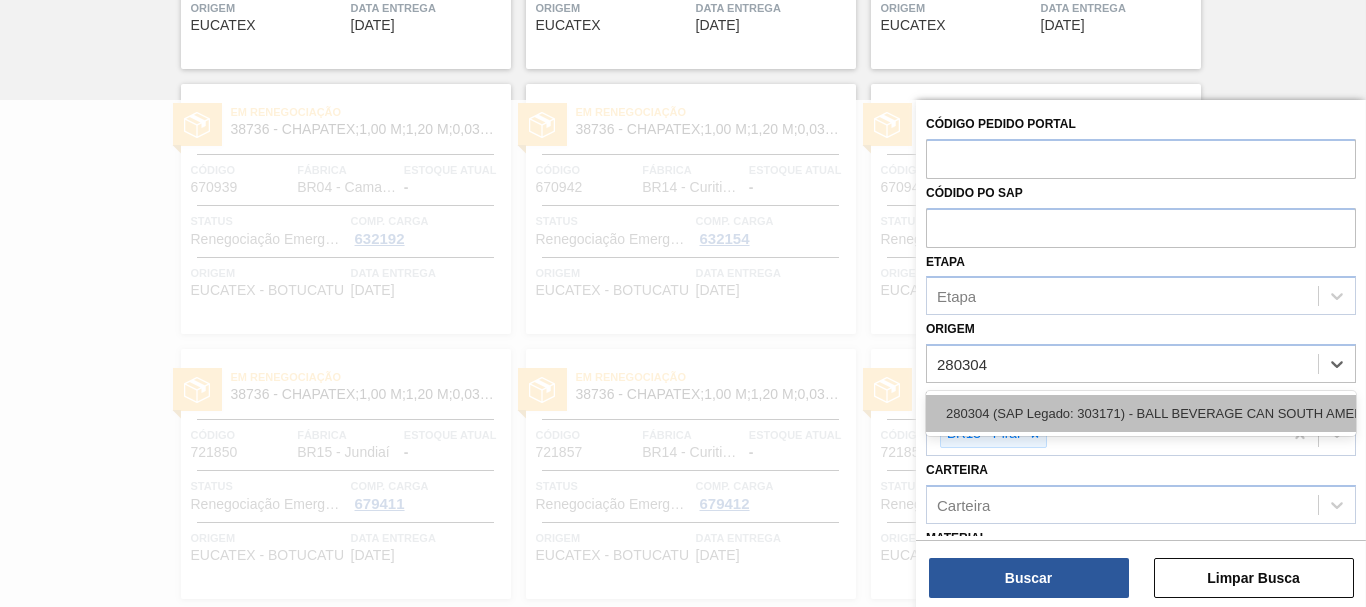 click on "280304 (SAP Legado: 303171) - BALL BEVERAGE CAN SOUTH AMERICA SA" at bounding box center (1141, 413) 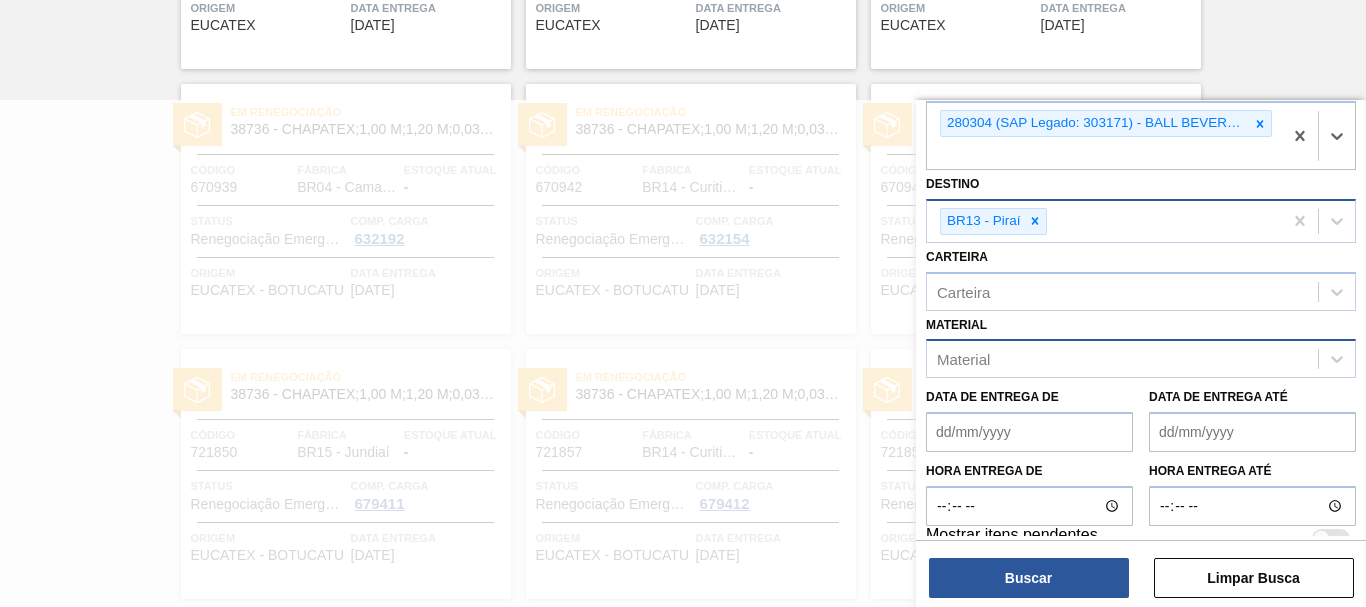 scroll, scrollTop: 267, scrollLeft: 0, axis: vertical 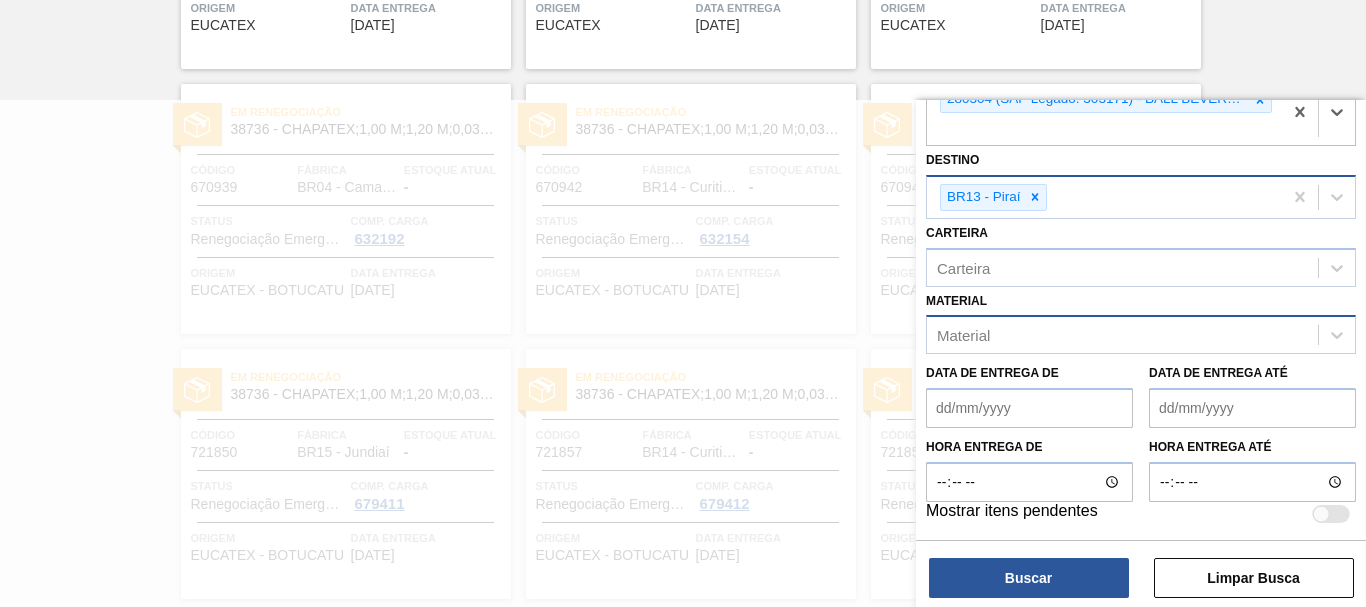 click on "Material" at bounding box center (1122, 335) 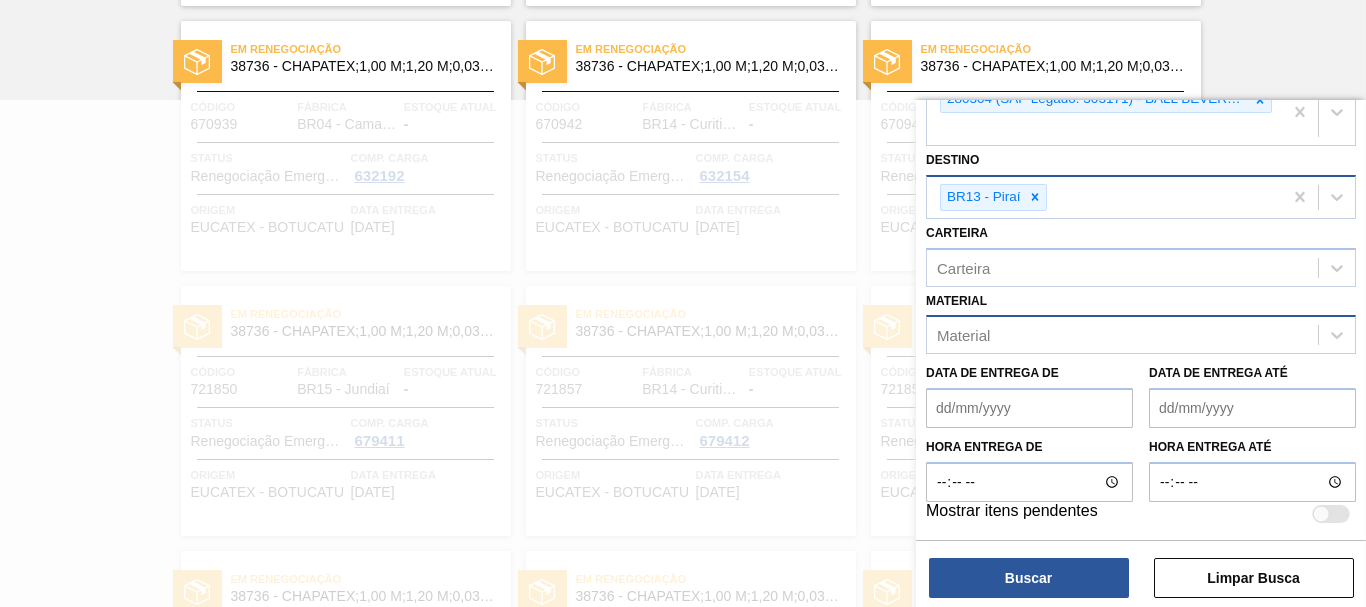 click on "Material" at bounding box center [1122, 335] 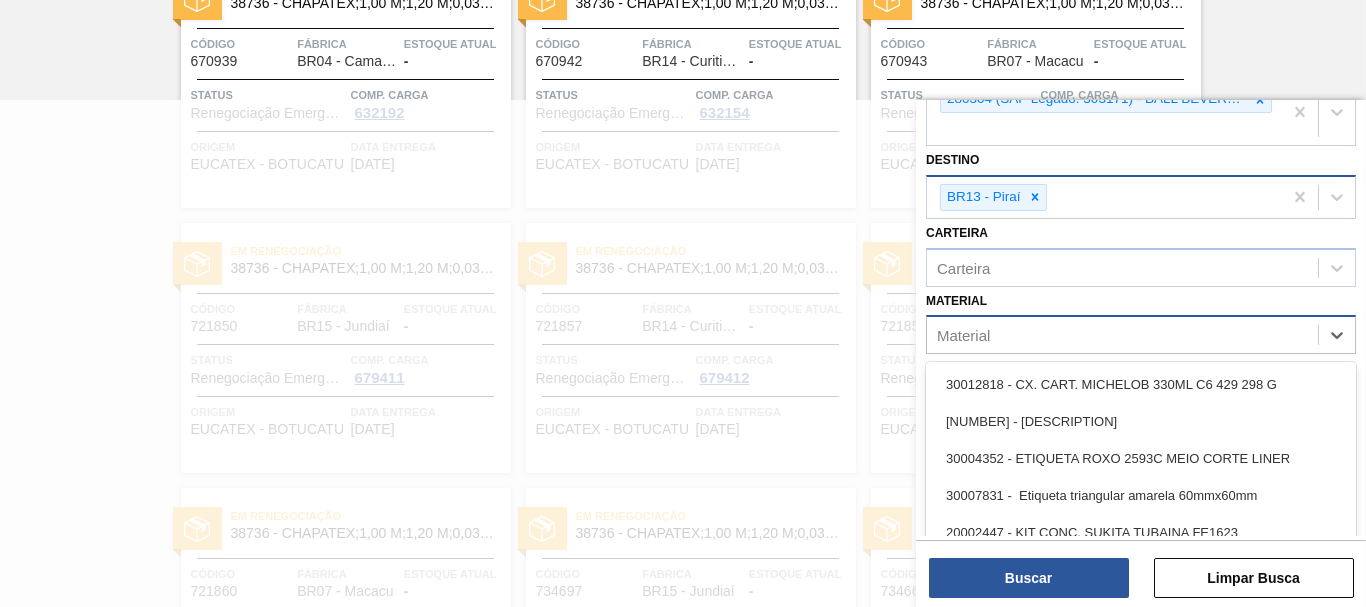 paste on "30034230" 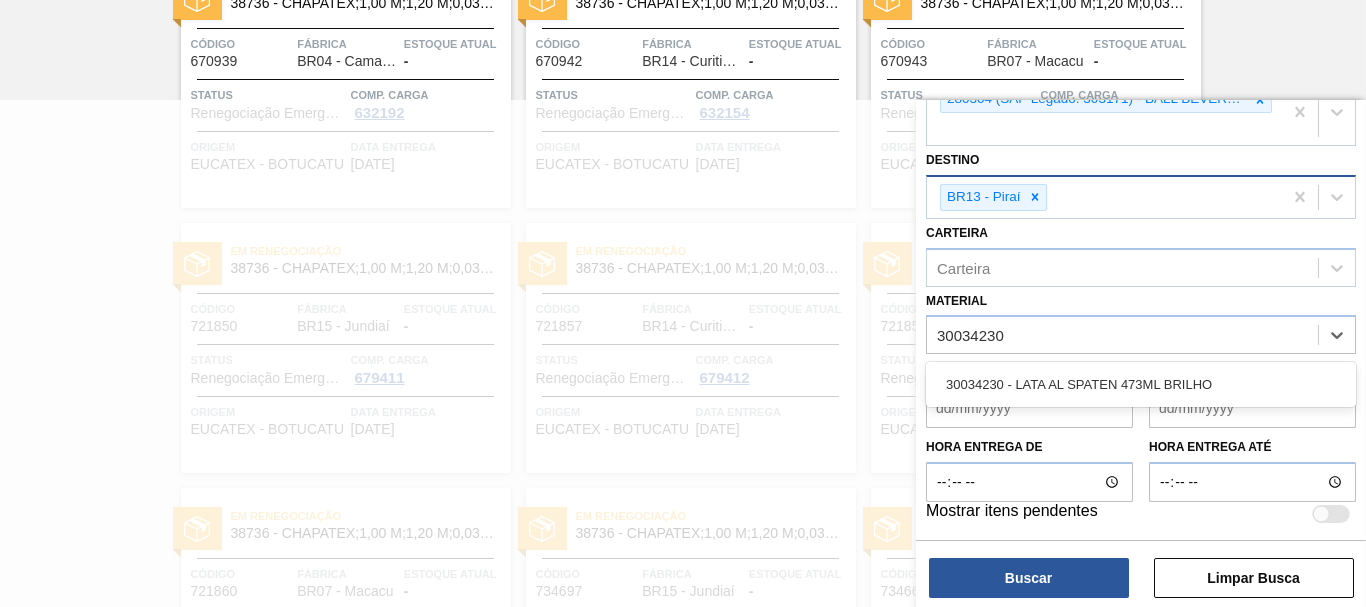 click on "30034230 - LATA AL SPATEN 473ML BRILHO" at bounding box center [1141, 384] 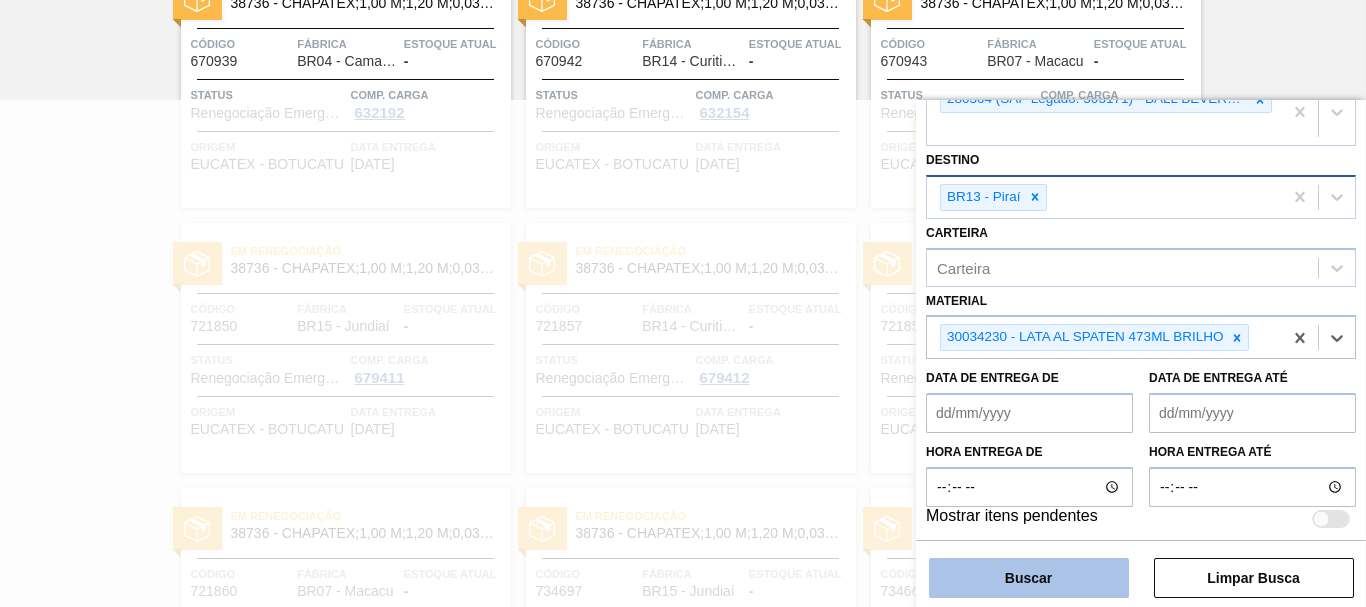 click on "Buscar" at bounding box center (1029, 578) 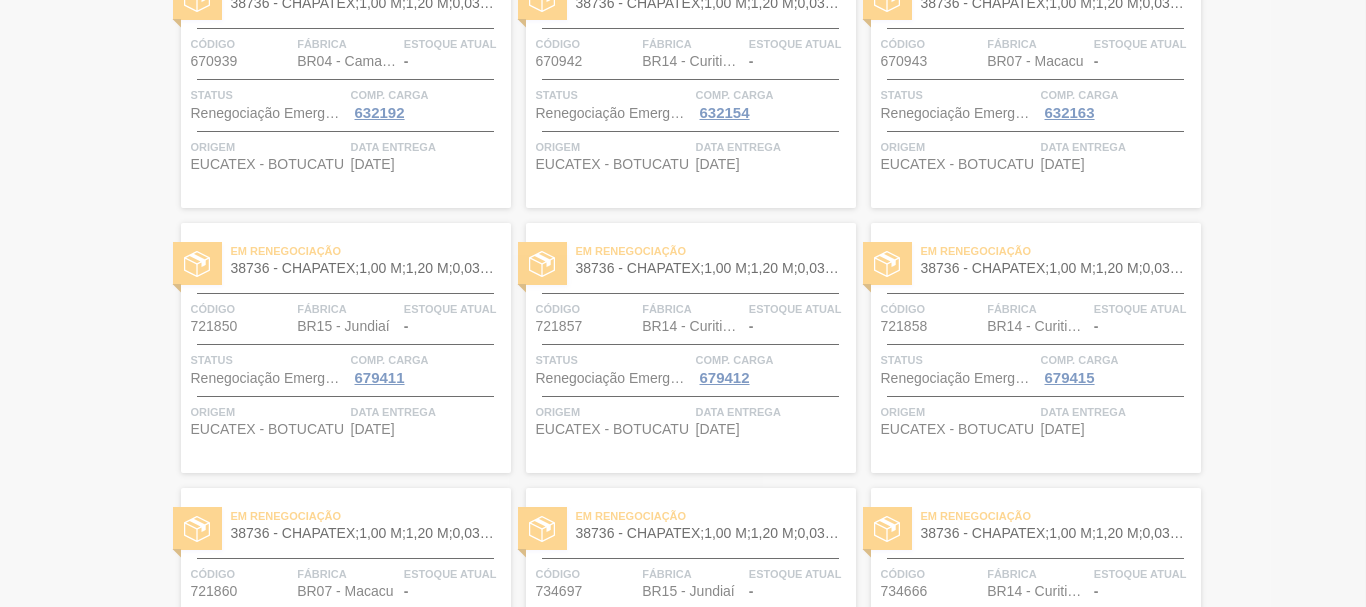 scroll, scrollTop: 0, scrollLeft: 0, axis: both 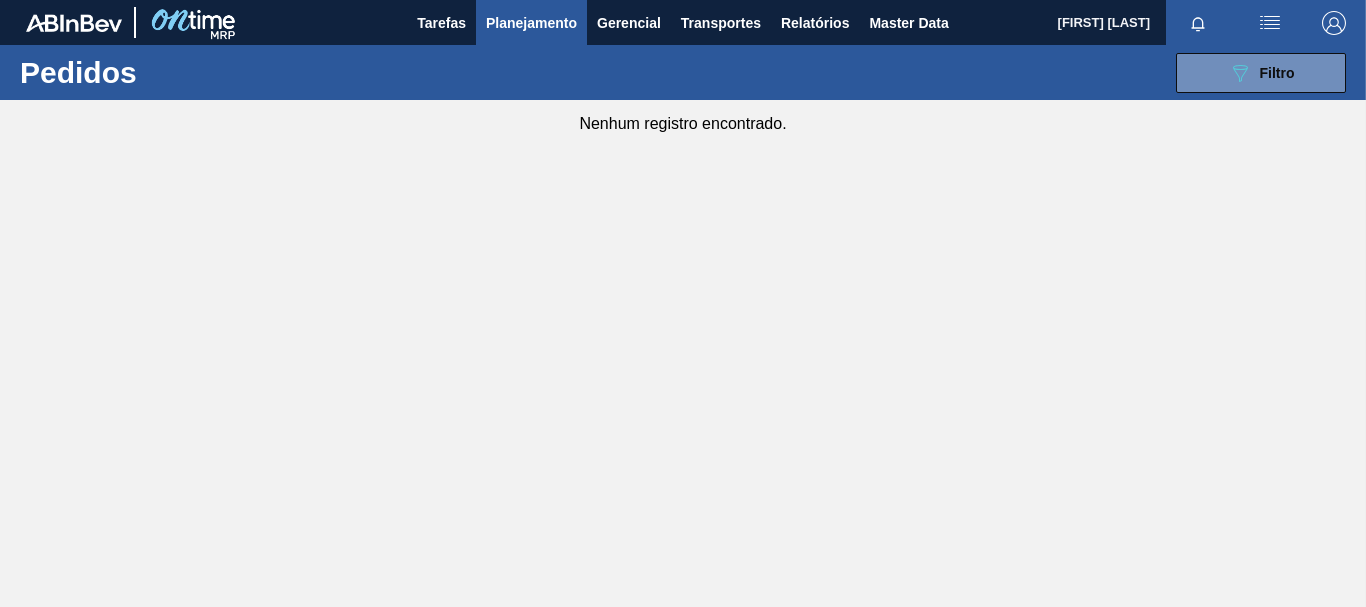 click on "Planejamento" at bounding box center (531, 23) 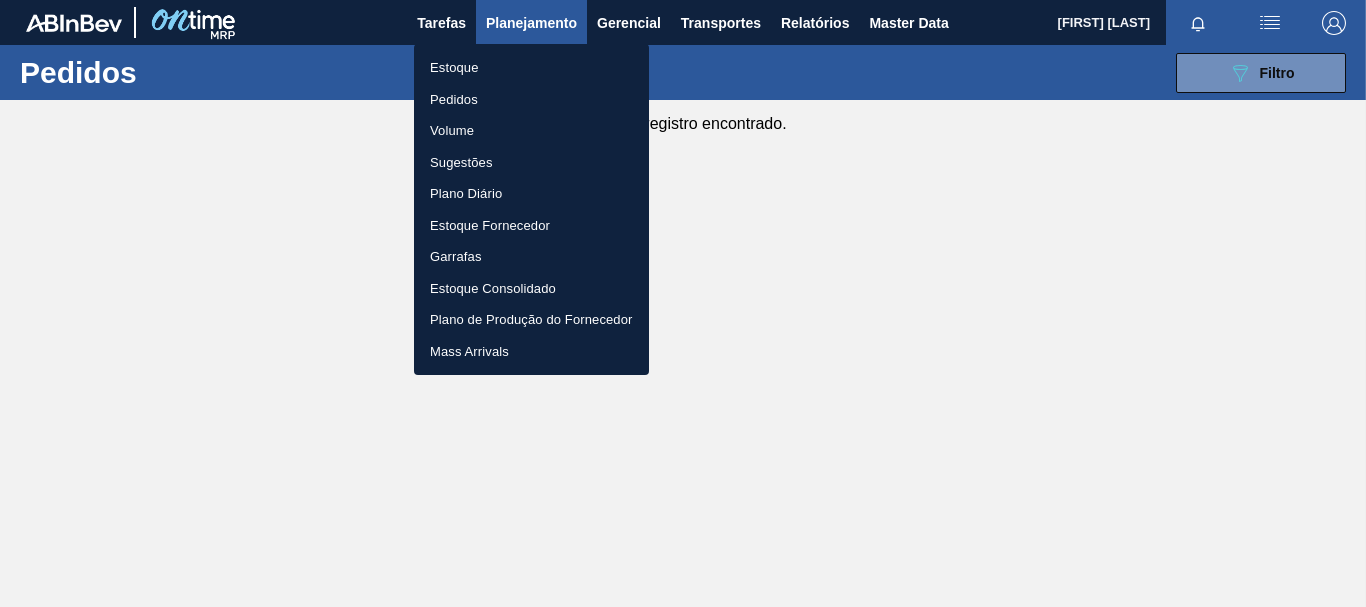 click on "Volume" at bounding box center (531, 131) 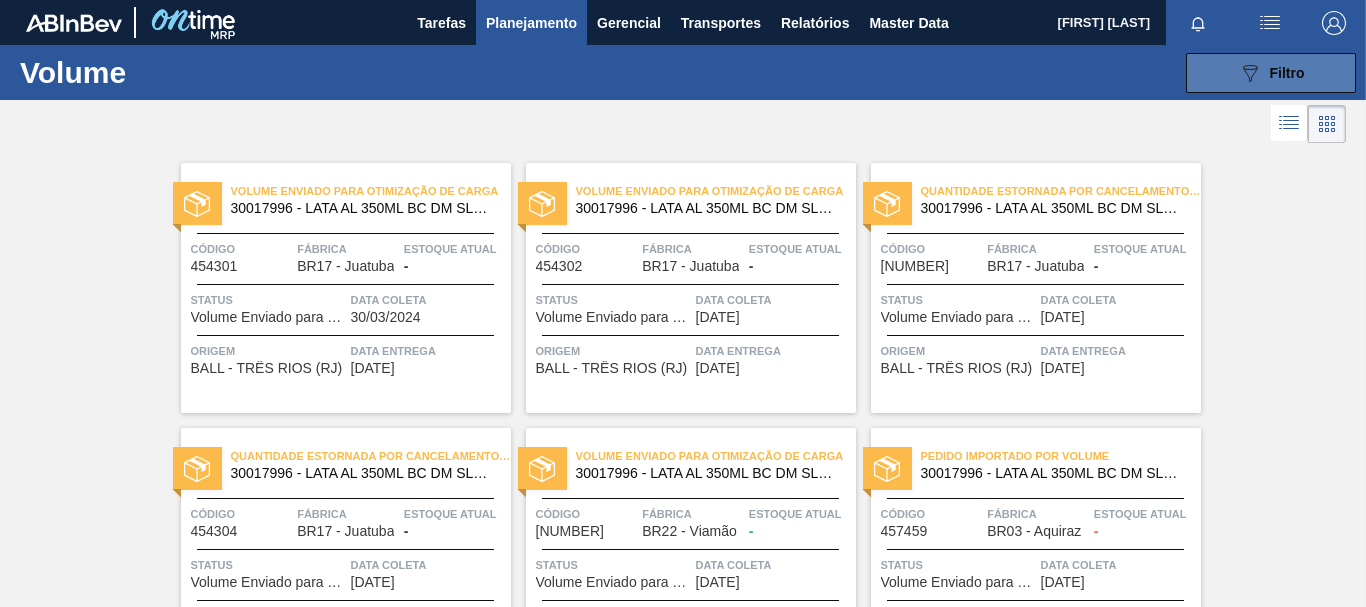 click on "Filtro" at bounding box center [1287, 73] 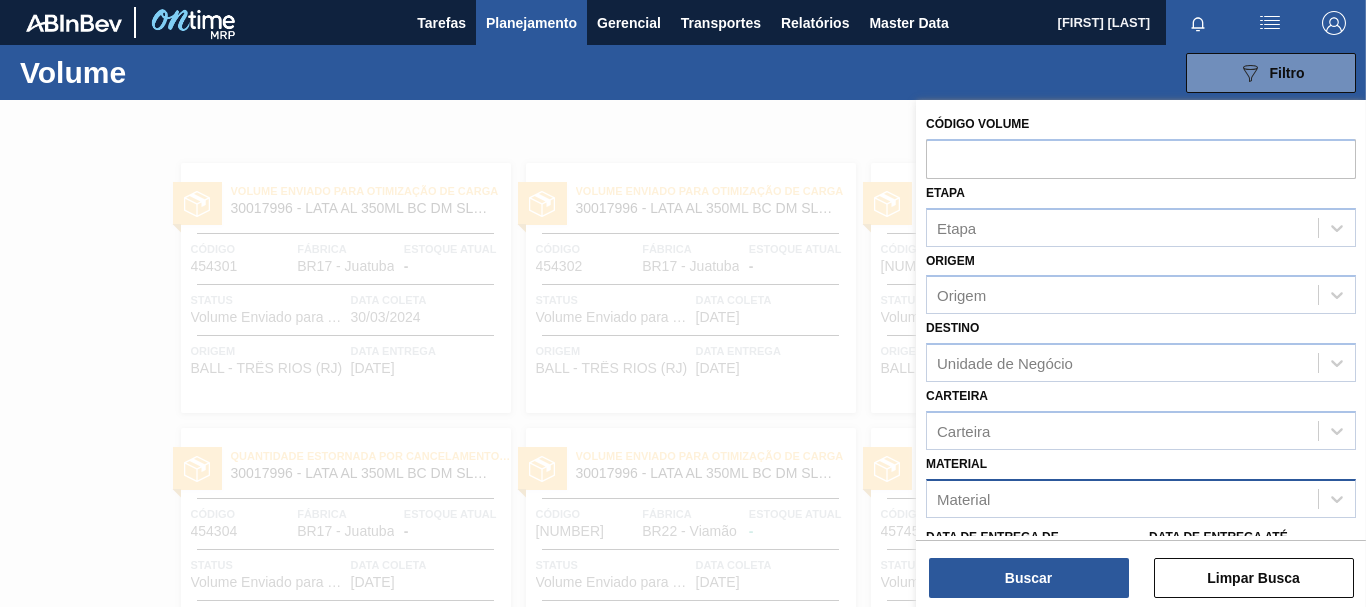 click on "Material" at bounding box center (1122, 498) 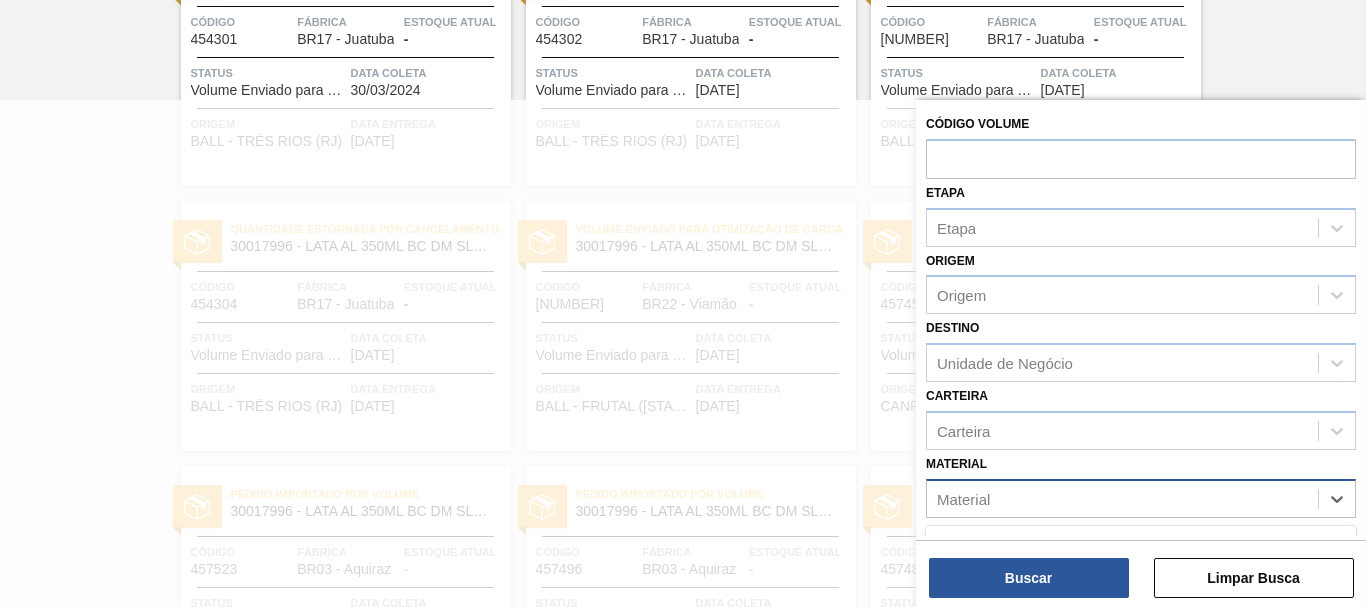 paste on "30034230" 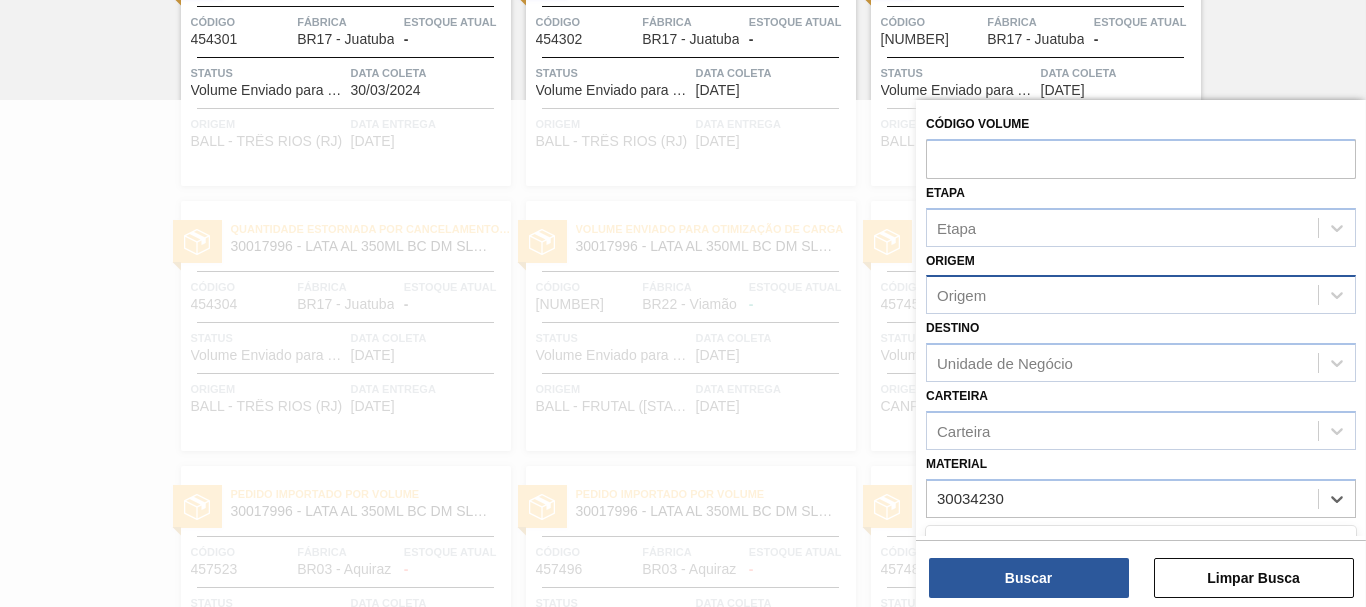 type on "30034230" 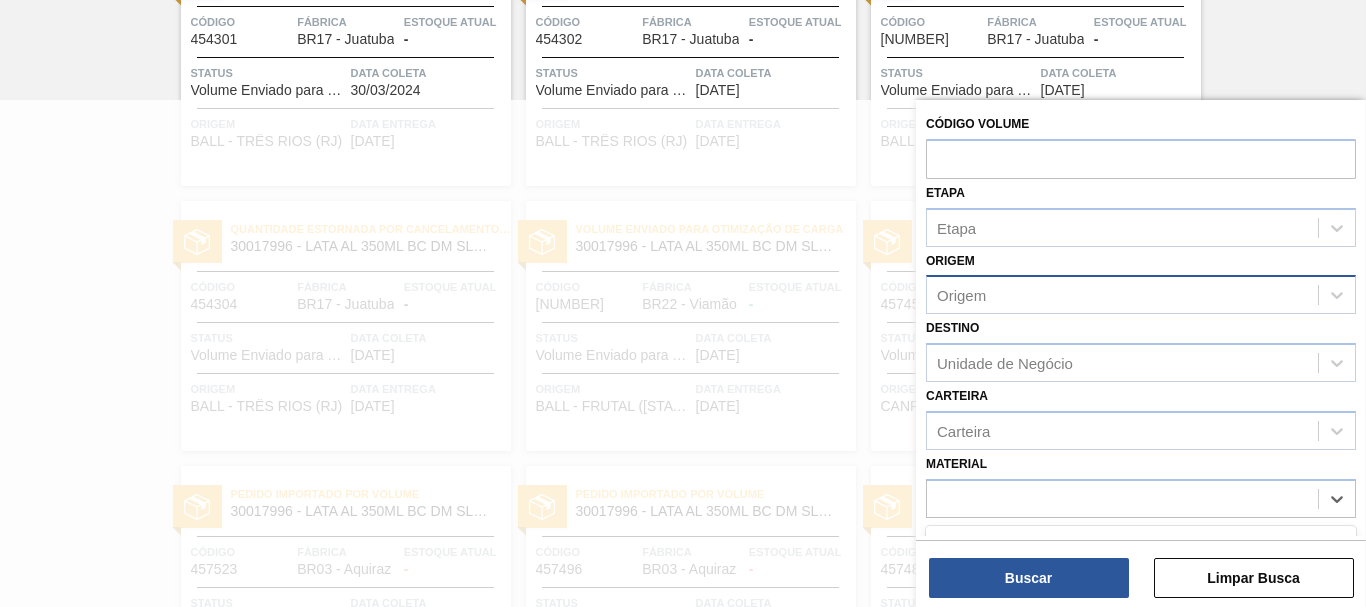 click on "Origem" at bounding box center [1122, 295] 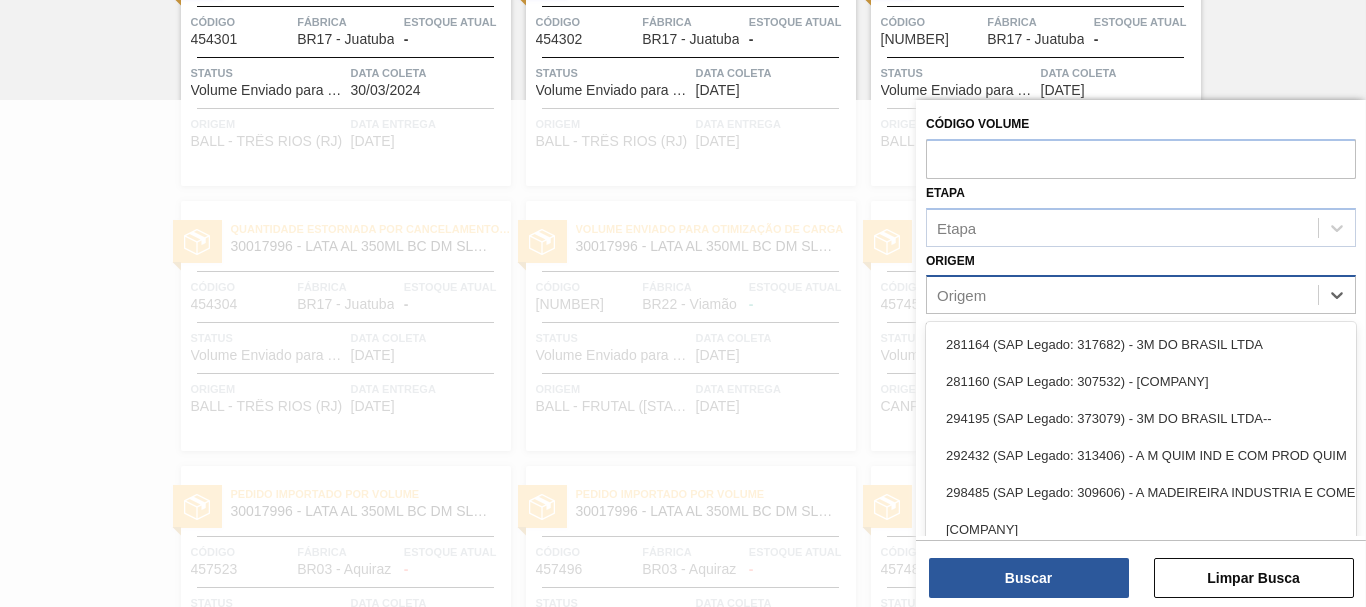 scroll, scrollTop: 250, scrollLeft: 0, axis: vertical 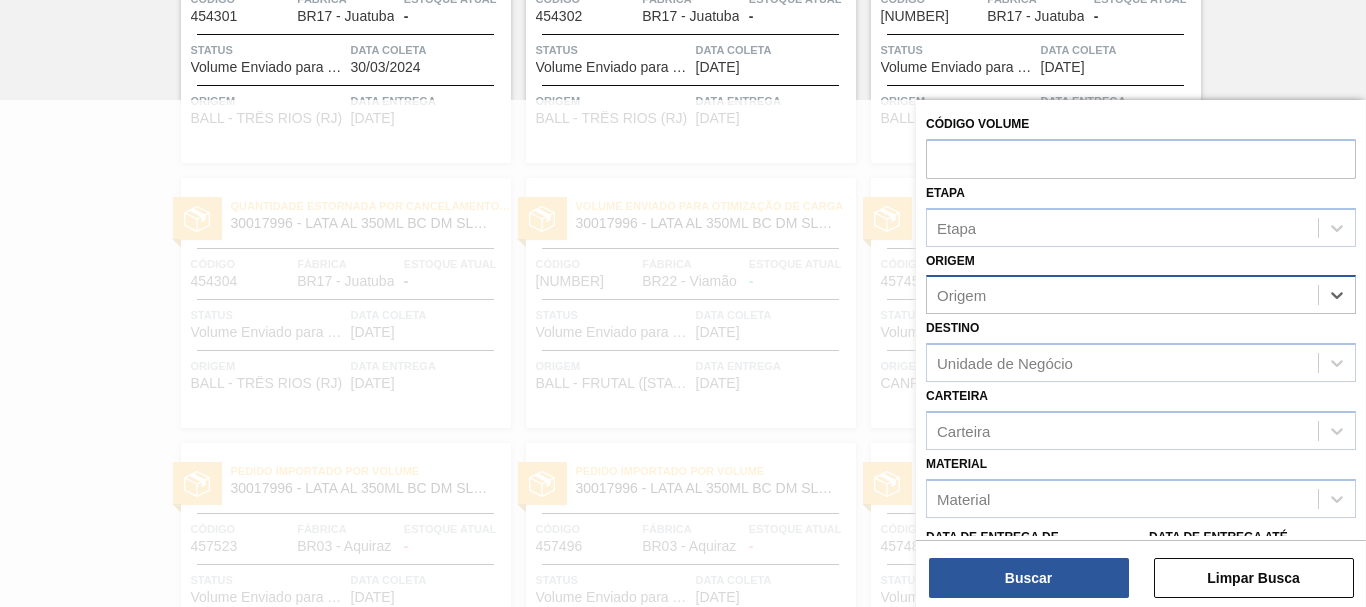 click on "Origem" at bounding box center [1122, 295] 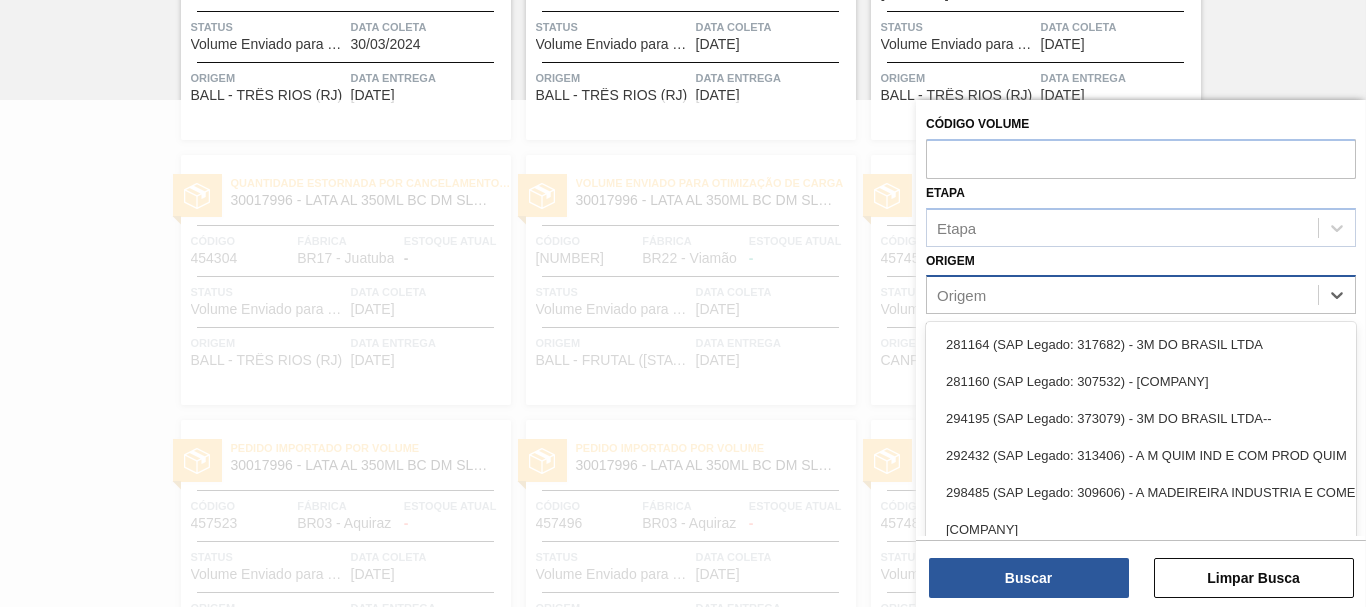 paste on "280304" 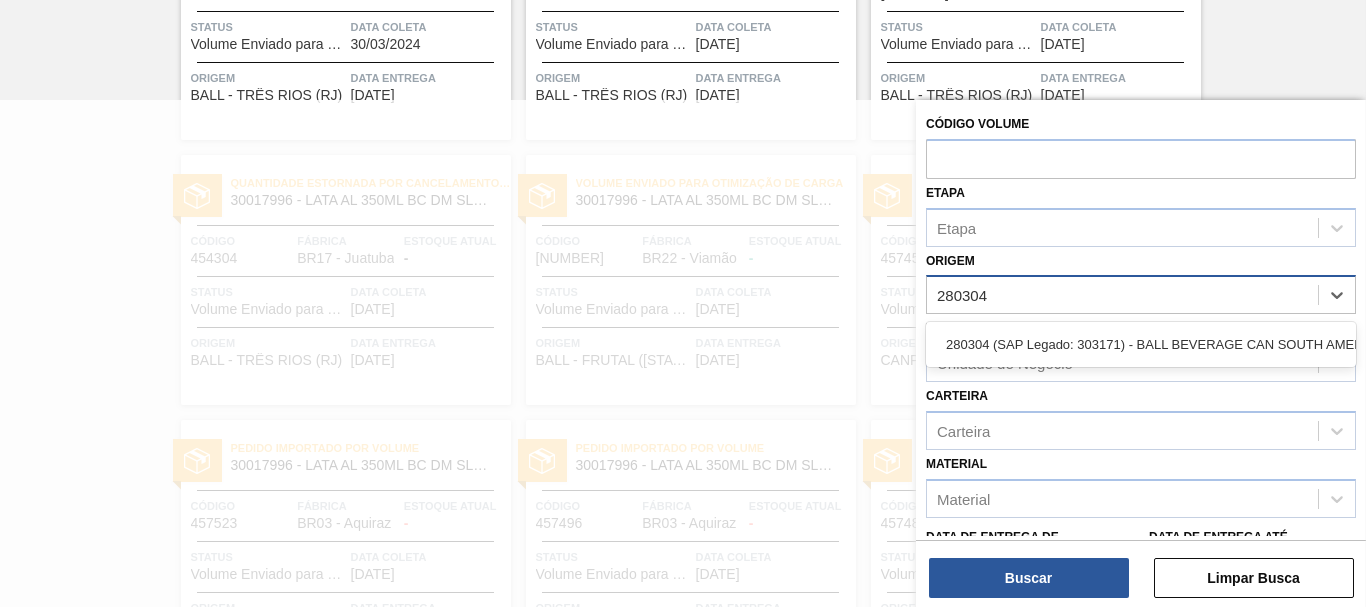 click on "280304 (SAP Legado: 303171) - BALL BEVERAGE CAN SOUTH AMERICA SA" at bounding box center [1141, 344] 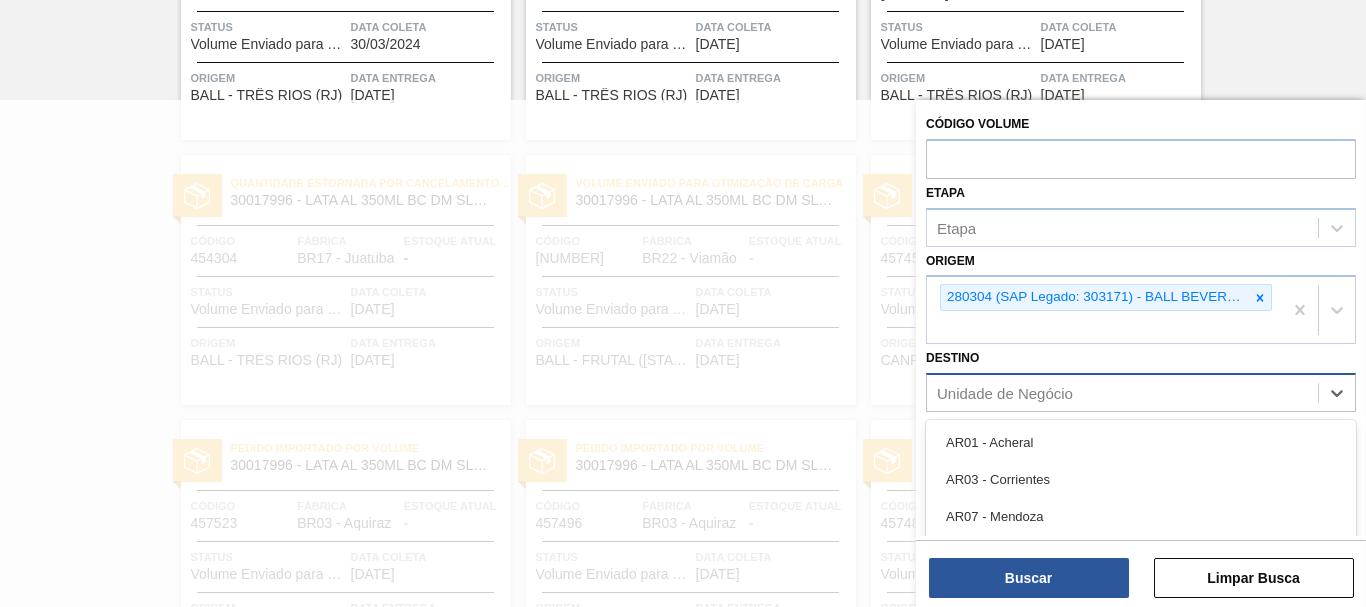 click on "Unidade de Negócio" at bounding box center [1005, 393] 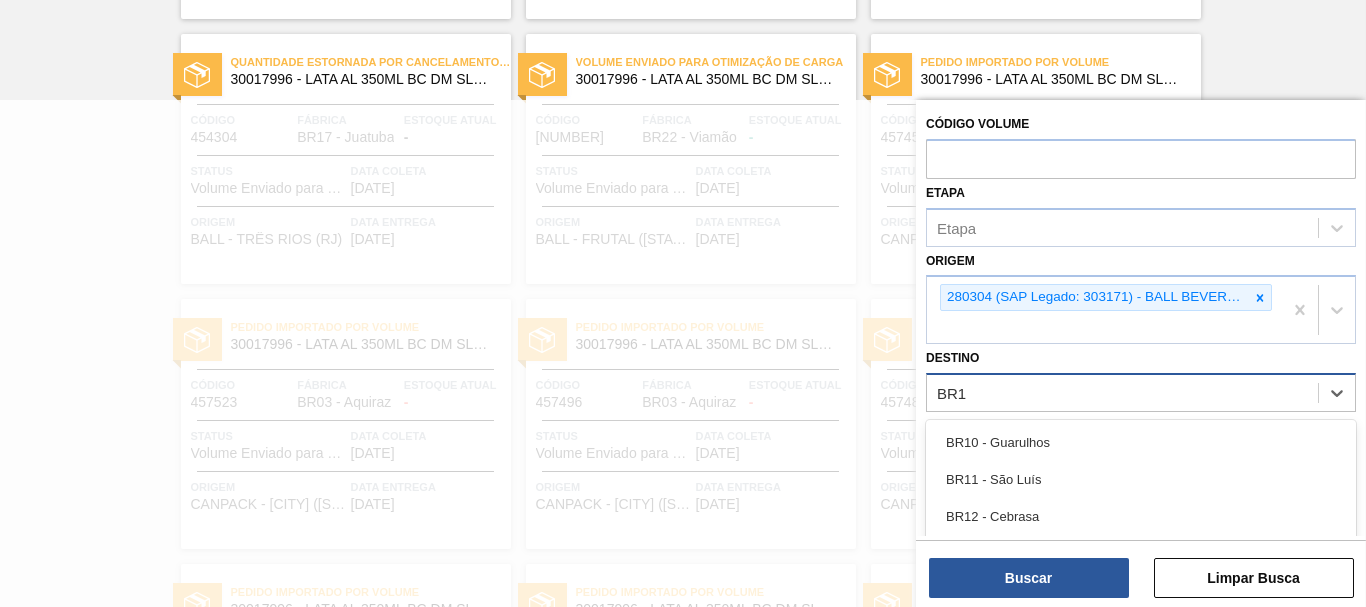 type on "BR13" 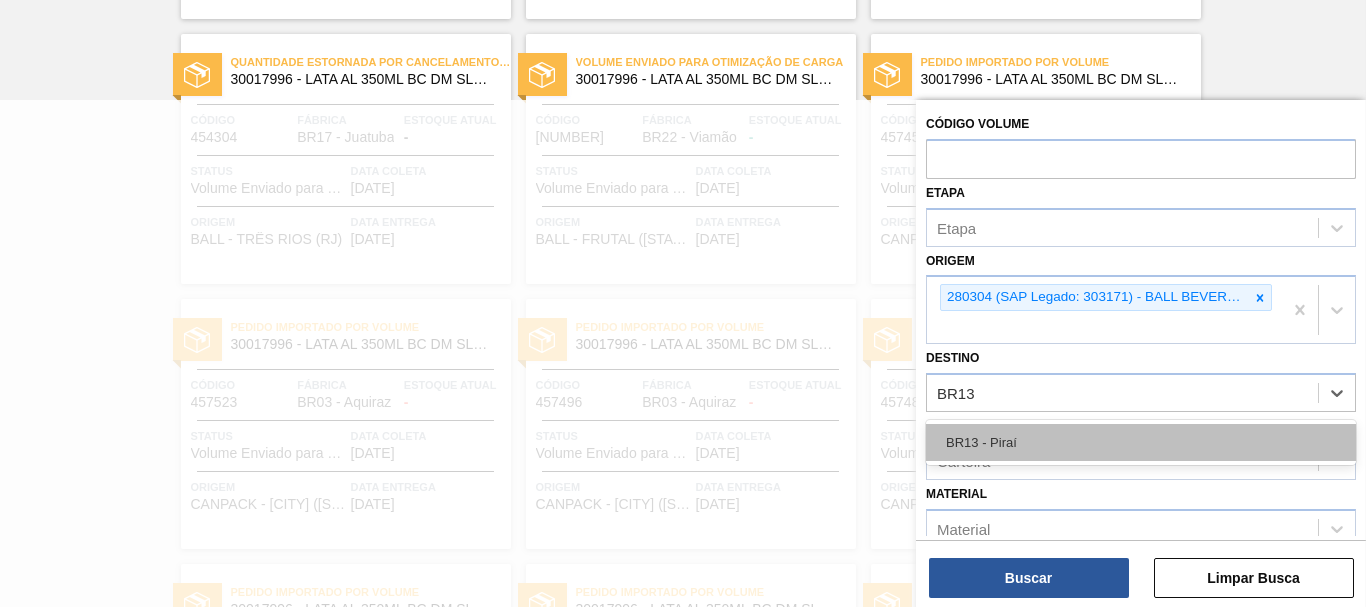 click on "BR13 - Piraí" at bounding box center (1141, 442) 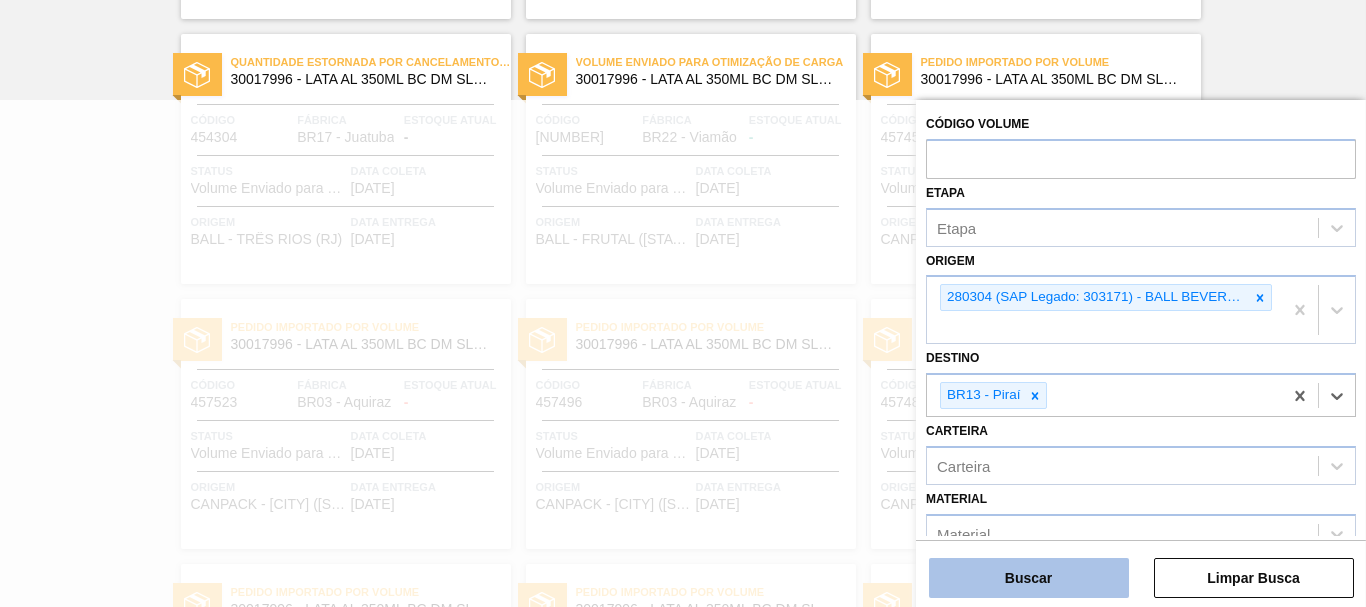 click on "Buscar" at bounding box center (1029, 578) 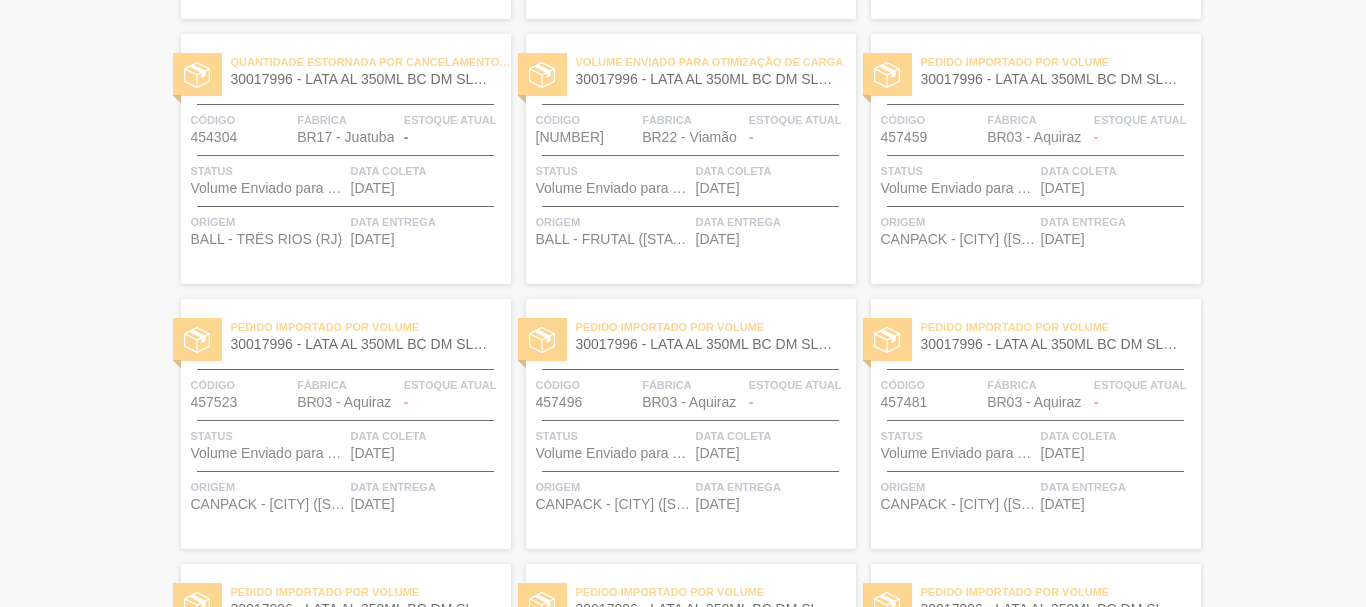 scroll, scrollTop: 0, scrollLeft: 0, axis: both 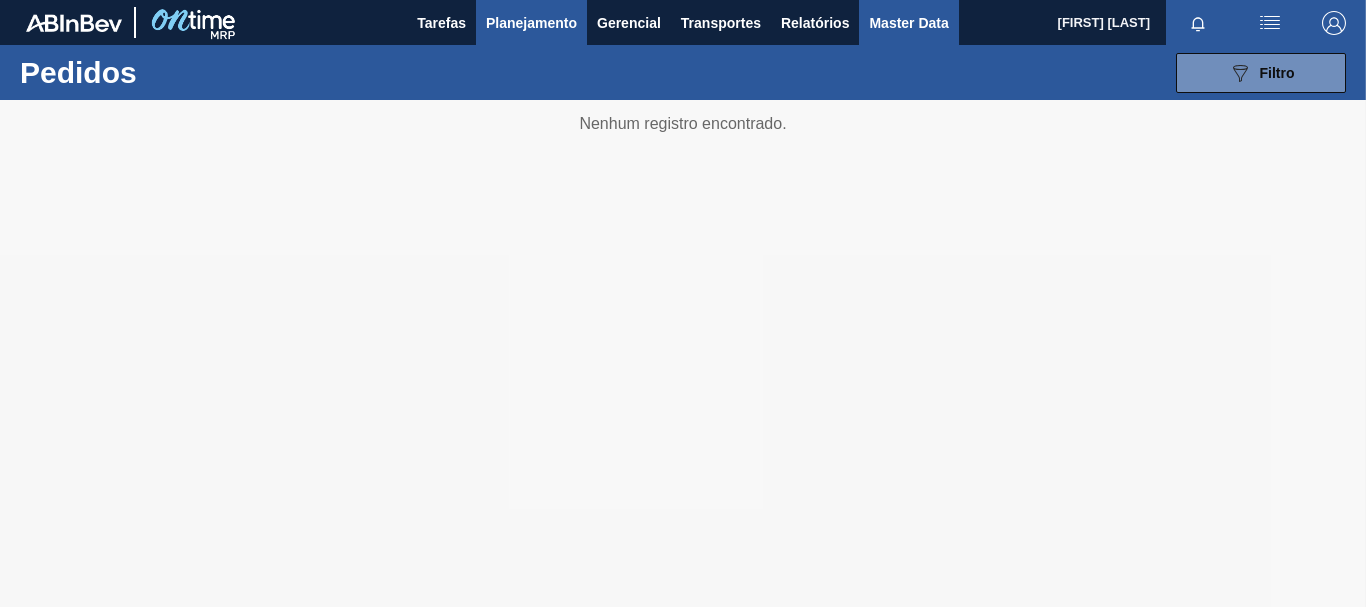 click on "Master Data" at bounding box center [908, 23] 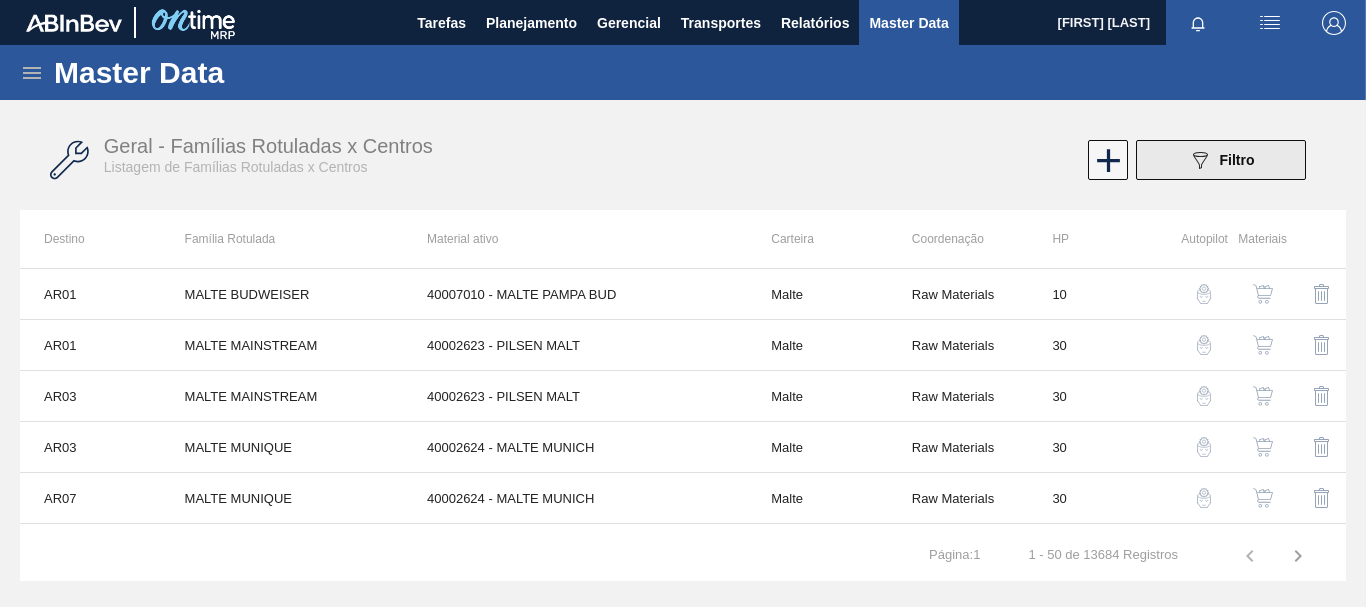 click on "089F7B8B-B2A5-4AFE-B5C0-19BA573D28AC Filtro" at bounding box center [1221, 160] 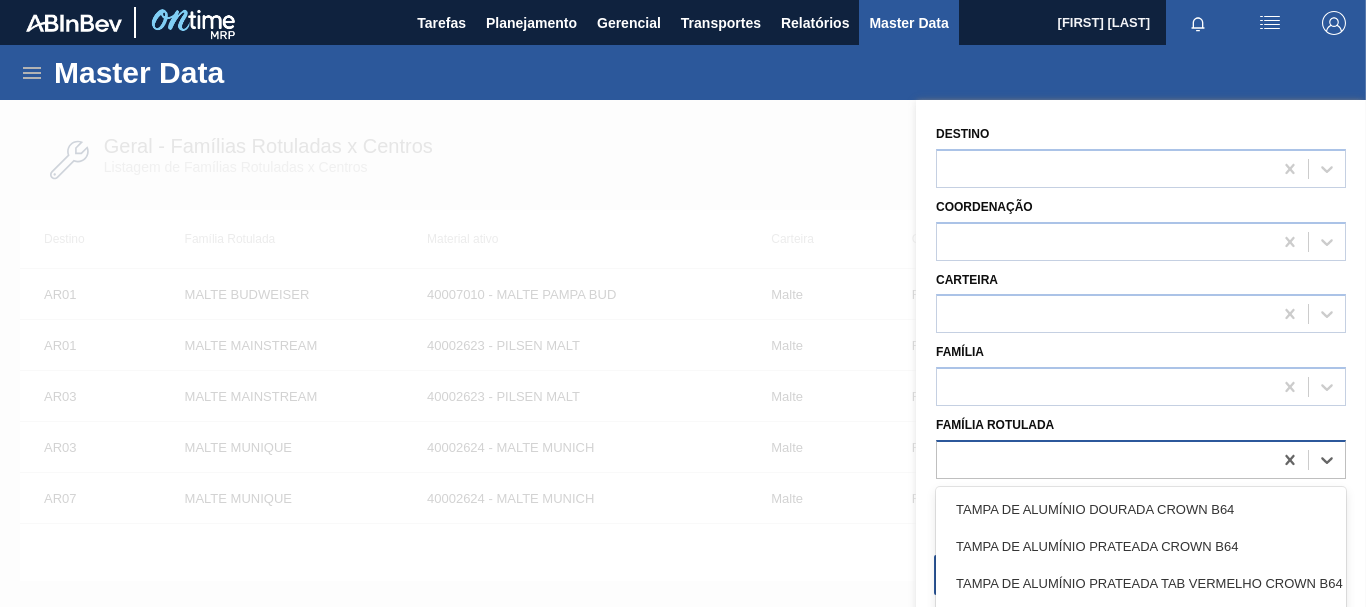 click at bounding box center (1104, 459) 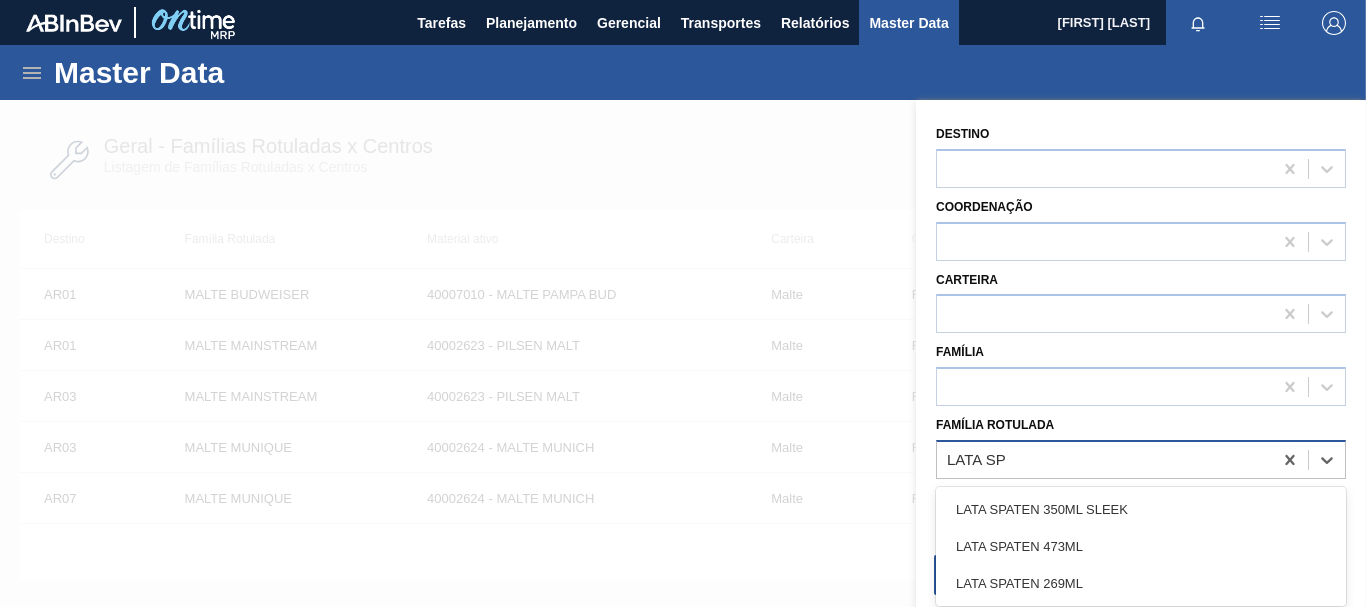 scroll, scrollTop: 0, scrollLeft: 0, axis: both 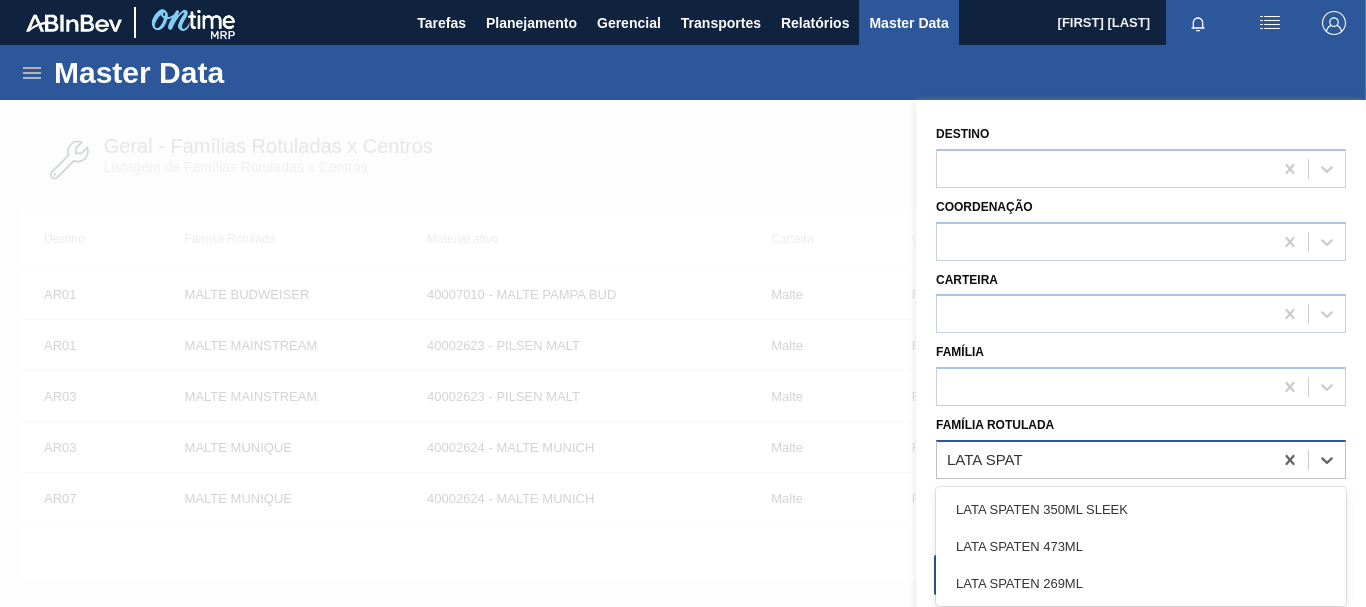 type on "LATA SPATE" 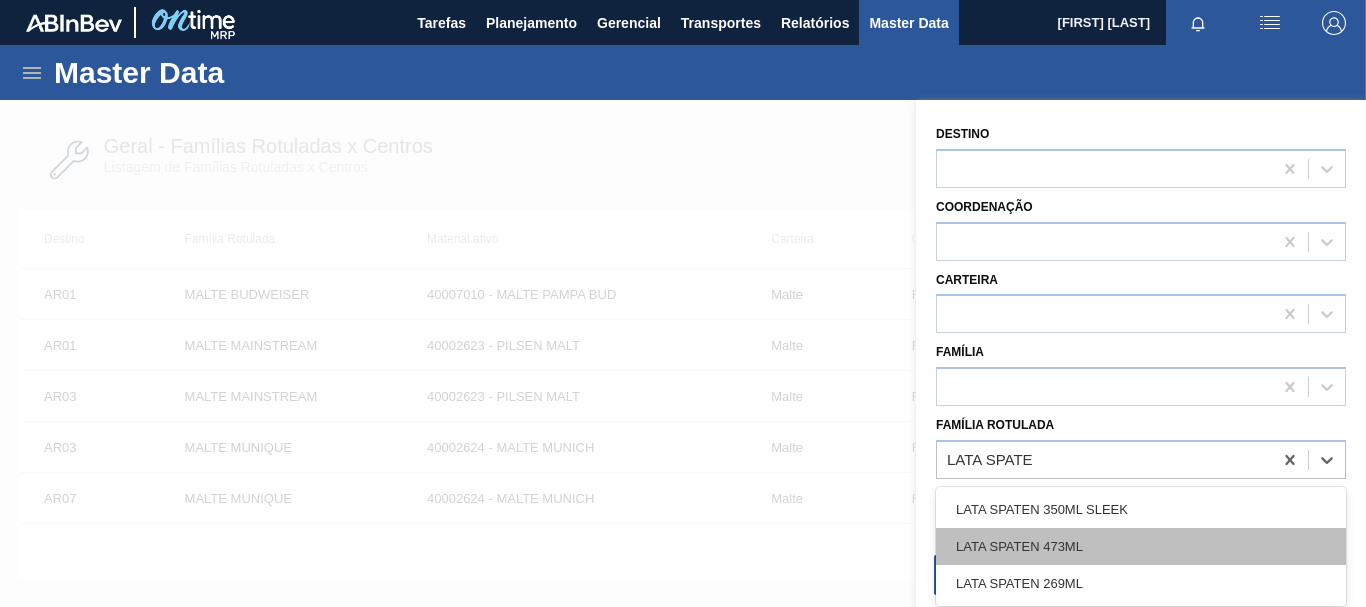 click on "LATA SPATEN 473ML" at bounding box center (1141, 546) 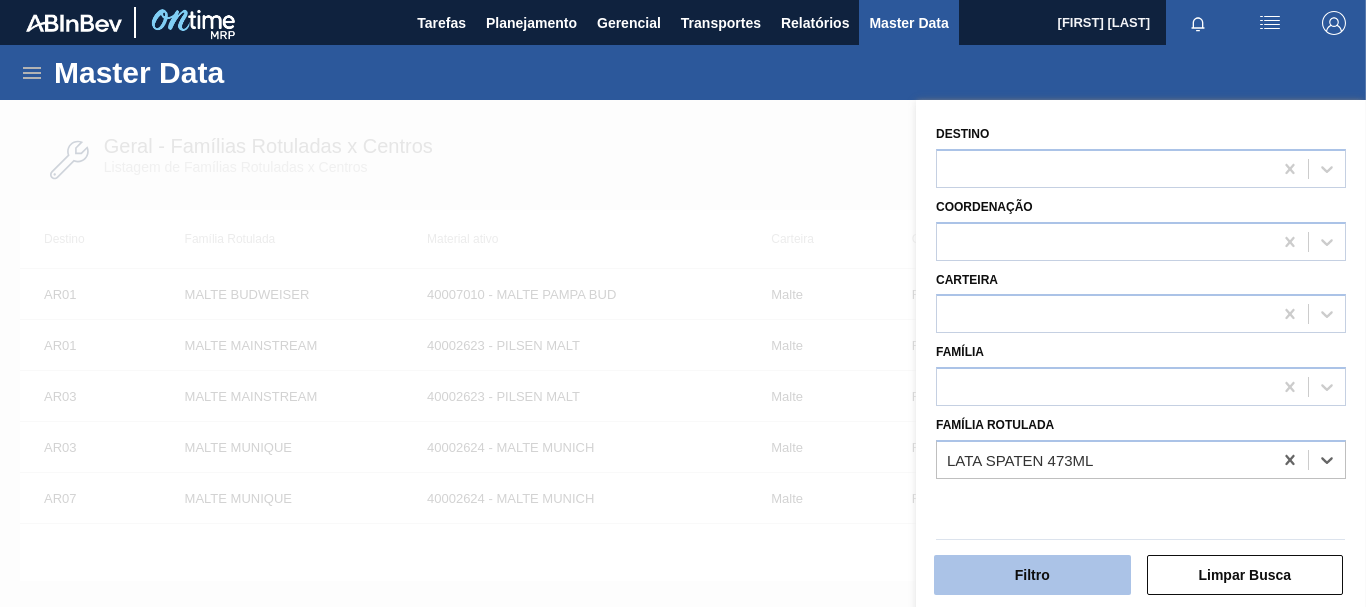 click on "Filtro" at bounding box center (1032, 575) 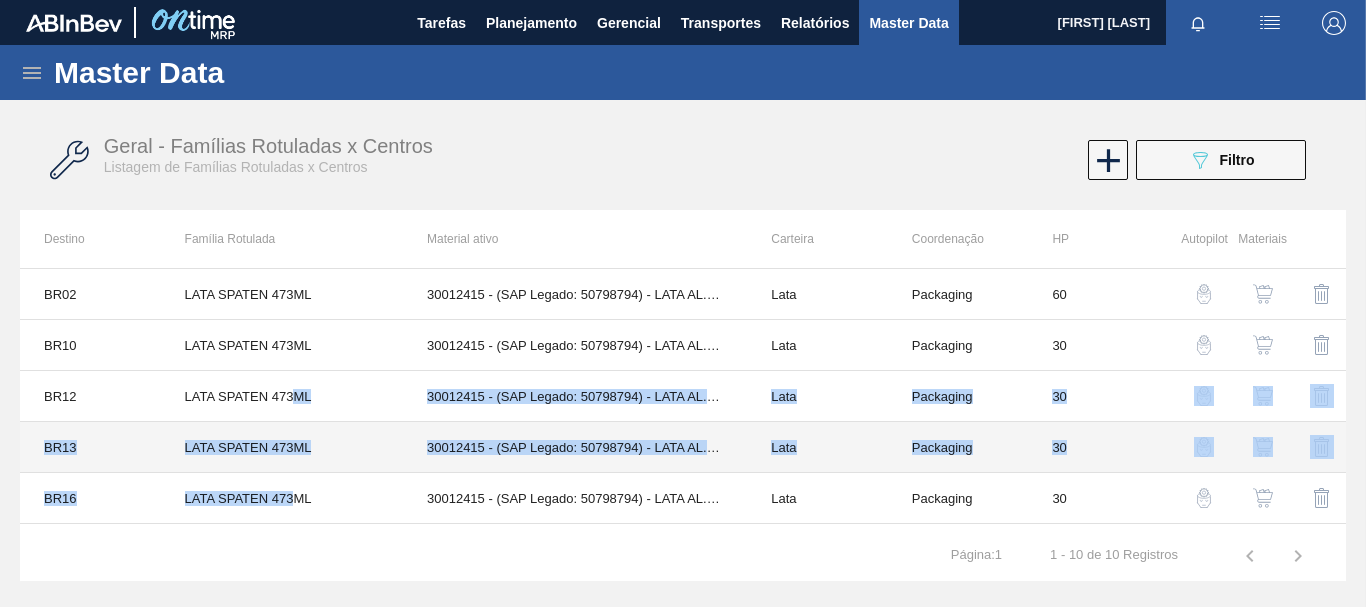 drag, startPoint x: 296, startPoint y: 404, endPoint x: 298, endPoint y: 484, distance: 80.024994 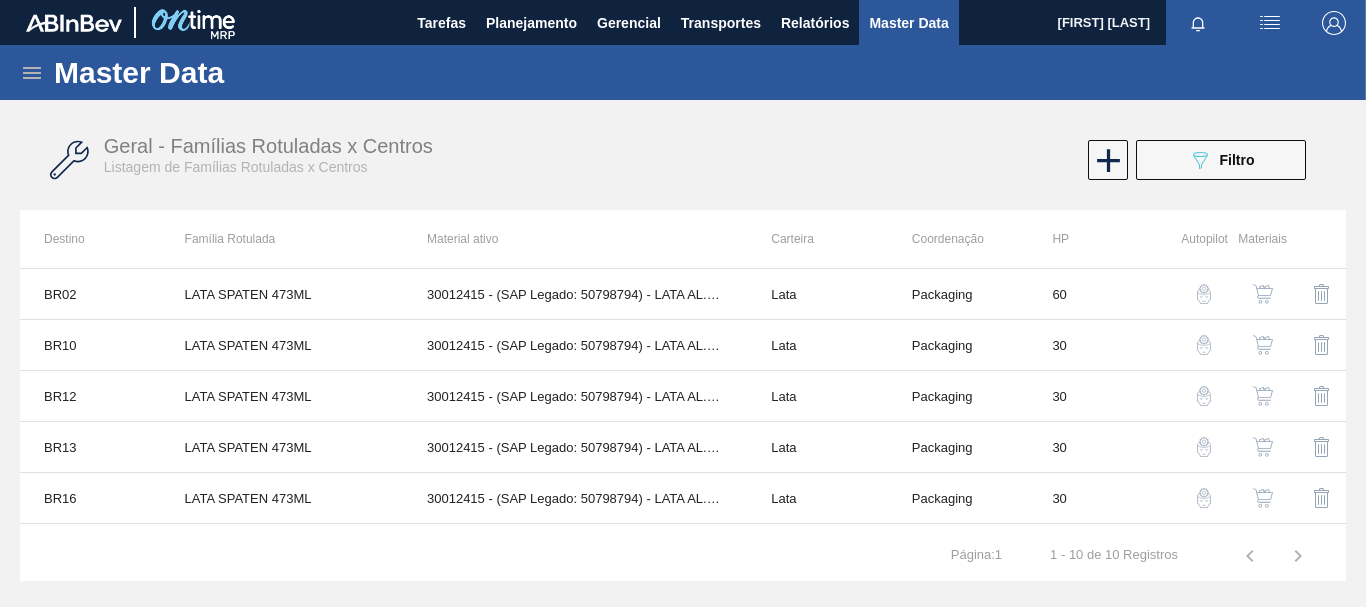 click on "Família Rotulada" at bounding box center [282, 239] 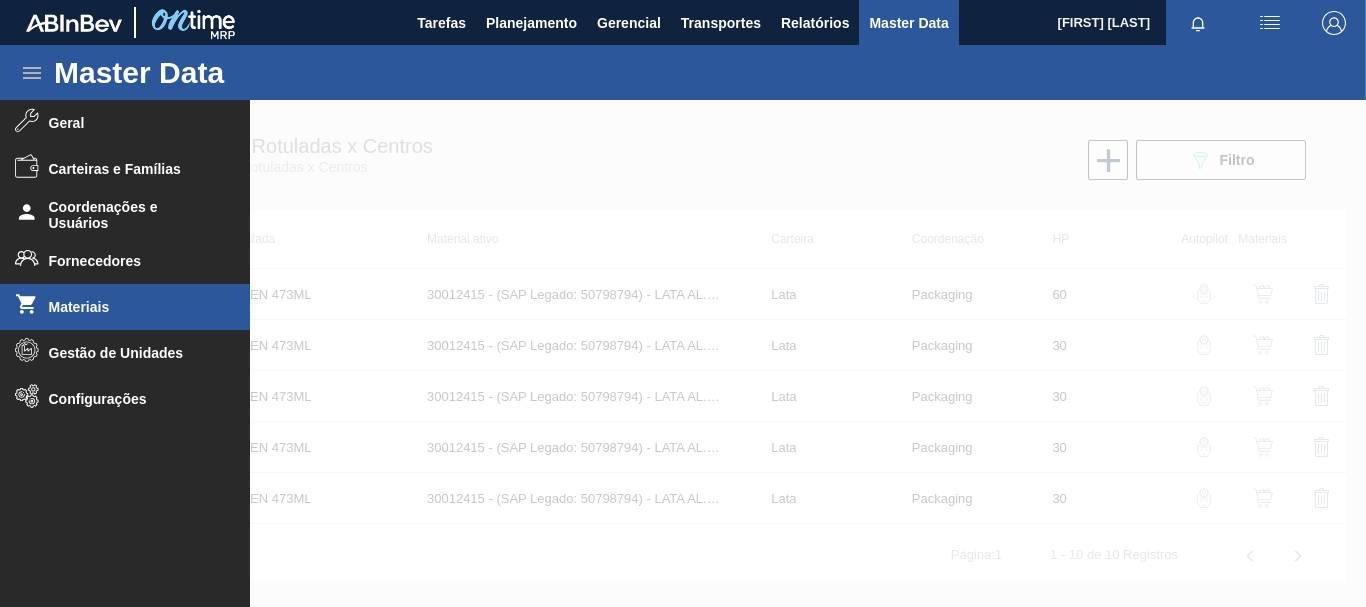 click on "Materiais" at bounding box center (131, 307) 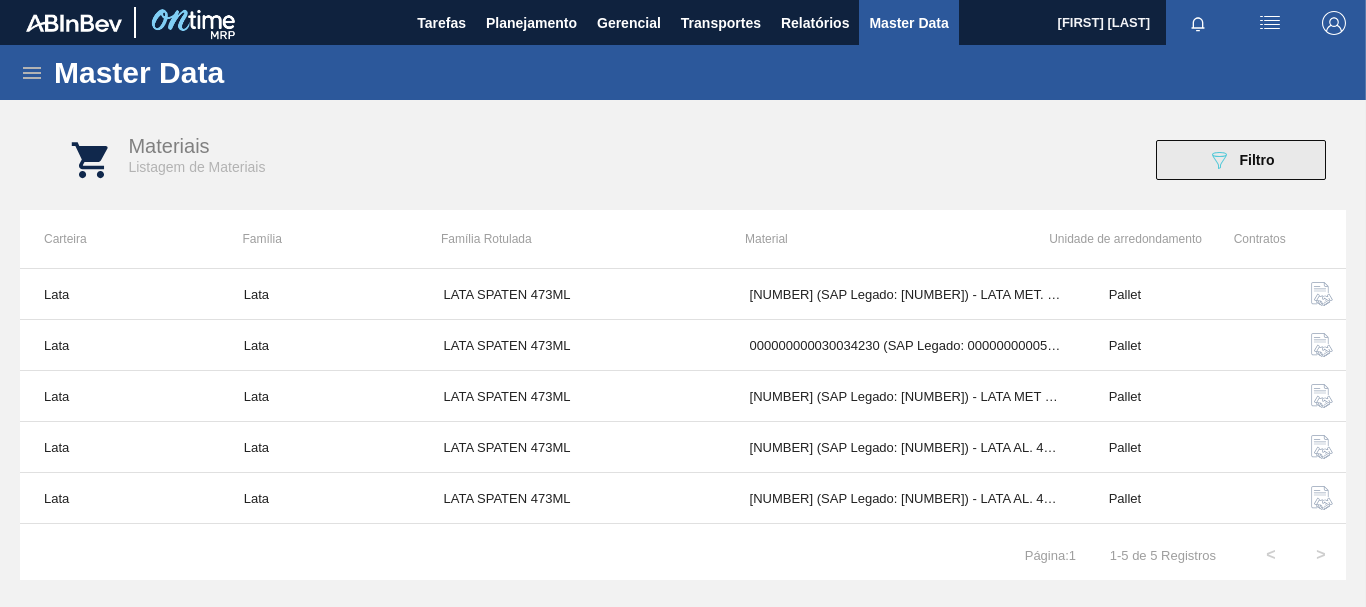 click on "089F7B8B-B2A5-4AFE-B5C0-19BA573D28AC Filtro" at bounding box center (1241, 160) 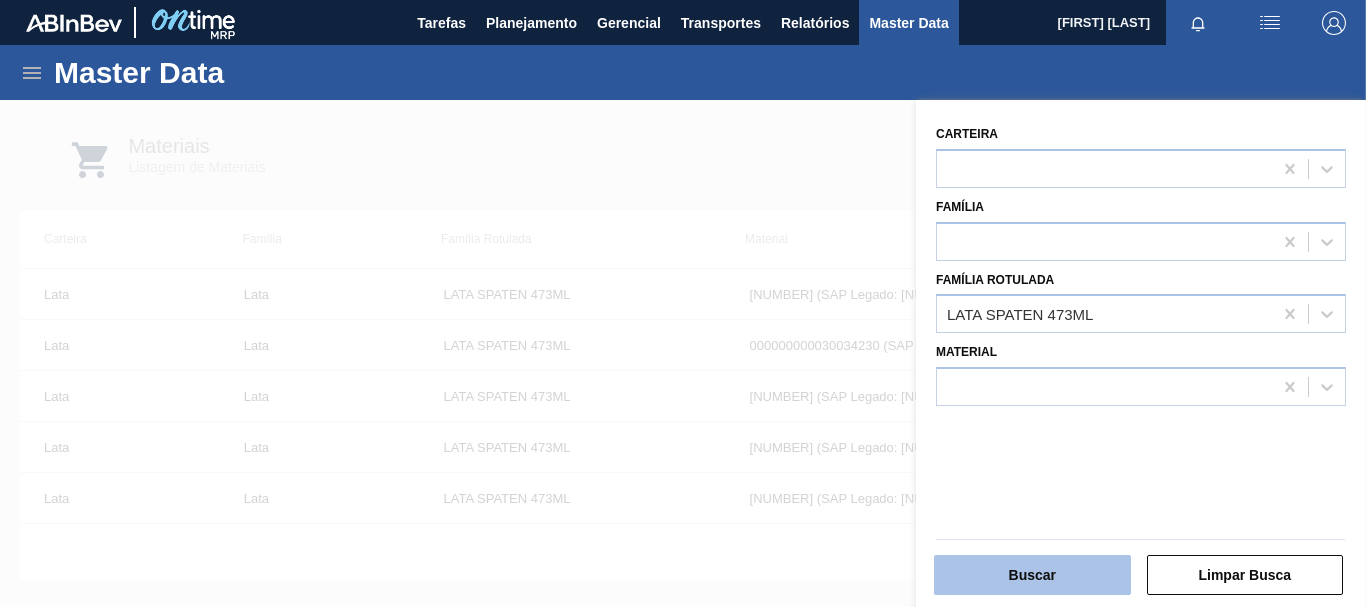 click on "Buscar" at bounding box center [1032, 575] 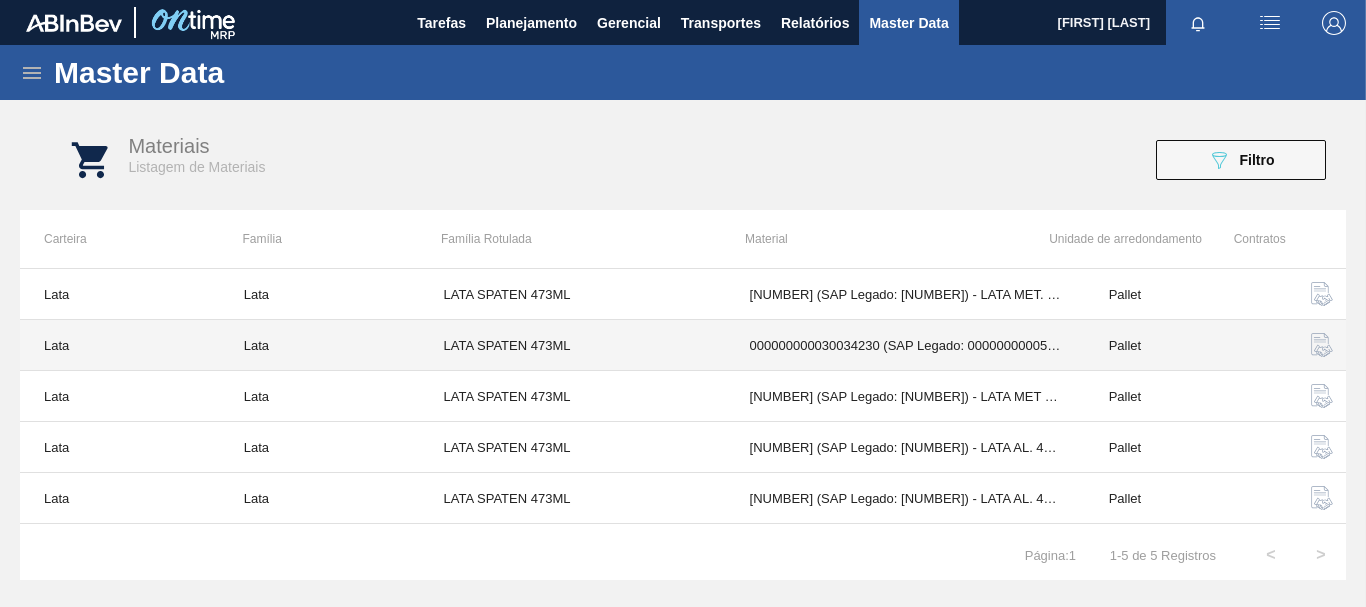 click on "LATA SPATEN 473ML" at bounding box center (573, 345) 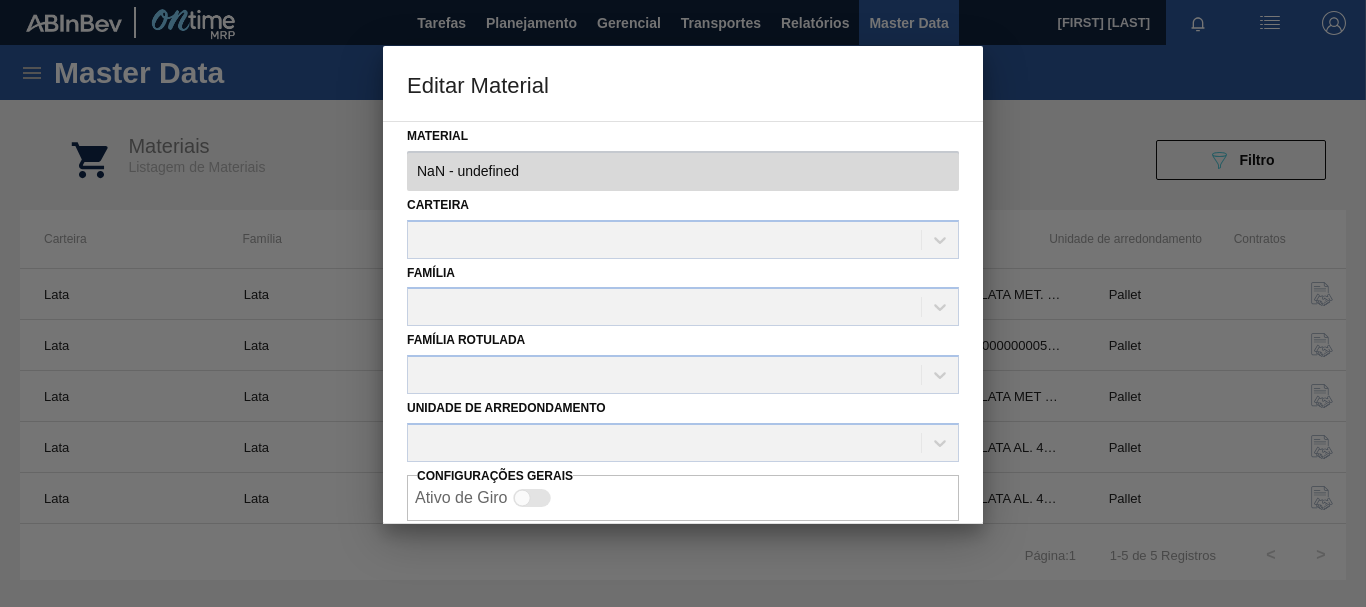 type on "30034230 - 000000000030034230 (SAP Legado: 000000000050847072) - LATA AL SPATEN 473ML BRILHO" 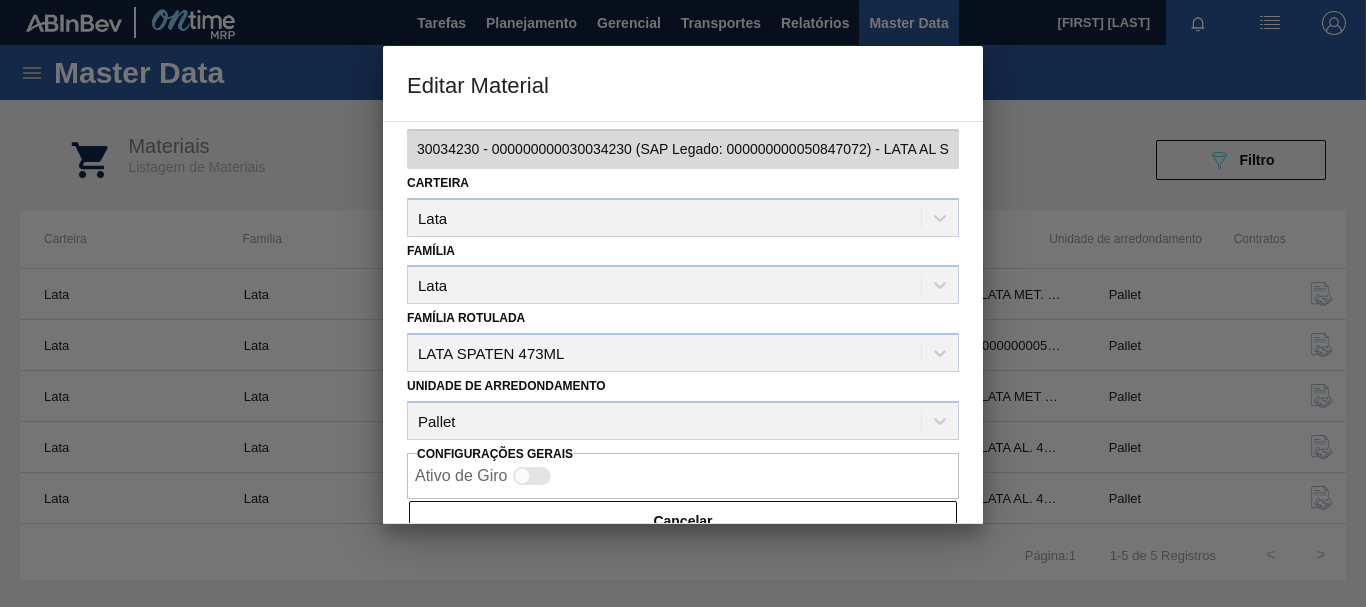 scroll, scrollTop: 0, scrollLeft: 0, axis: both 